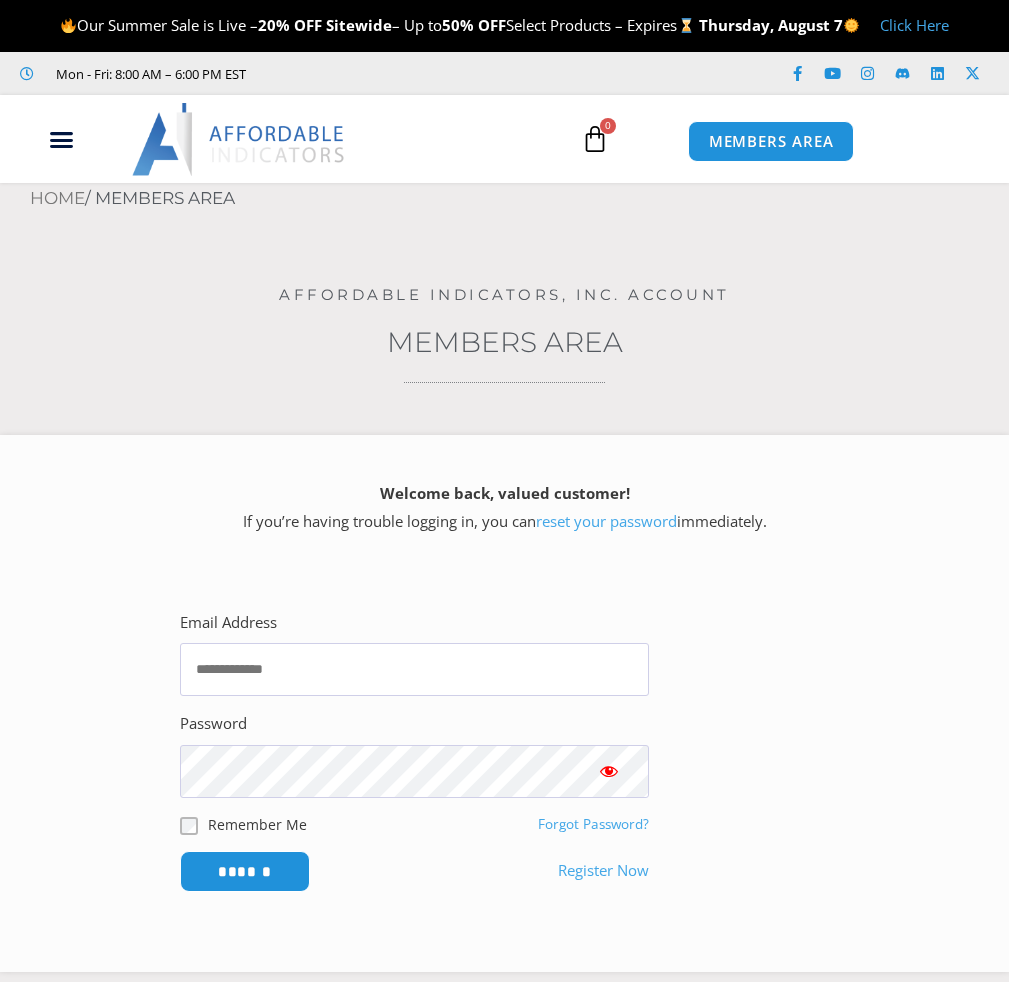 scroll, scrollTop: 0, scrollLeft: 0, axis: both 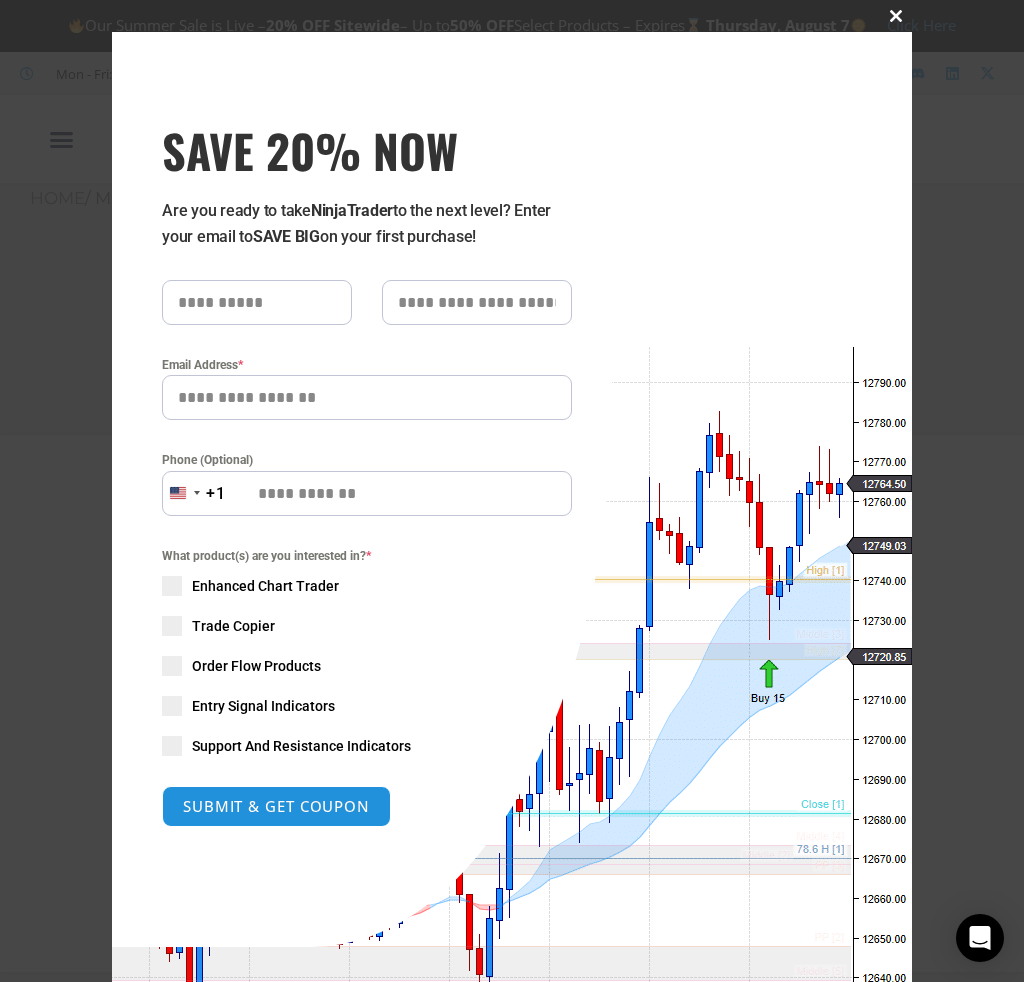 click on "Close this module" at bounding box center (896, 16) 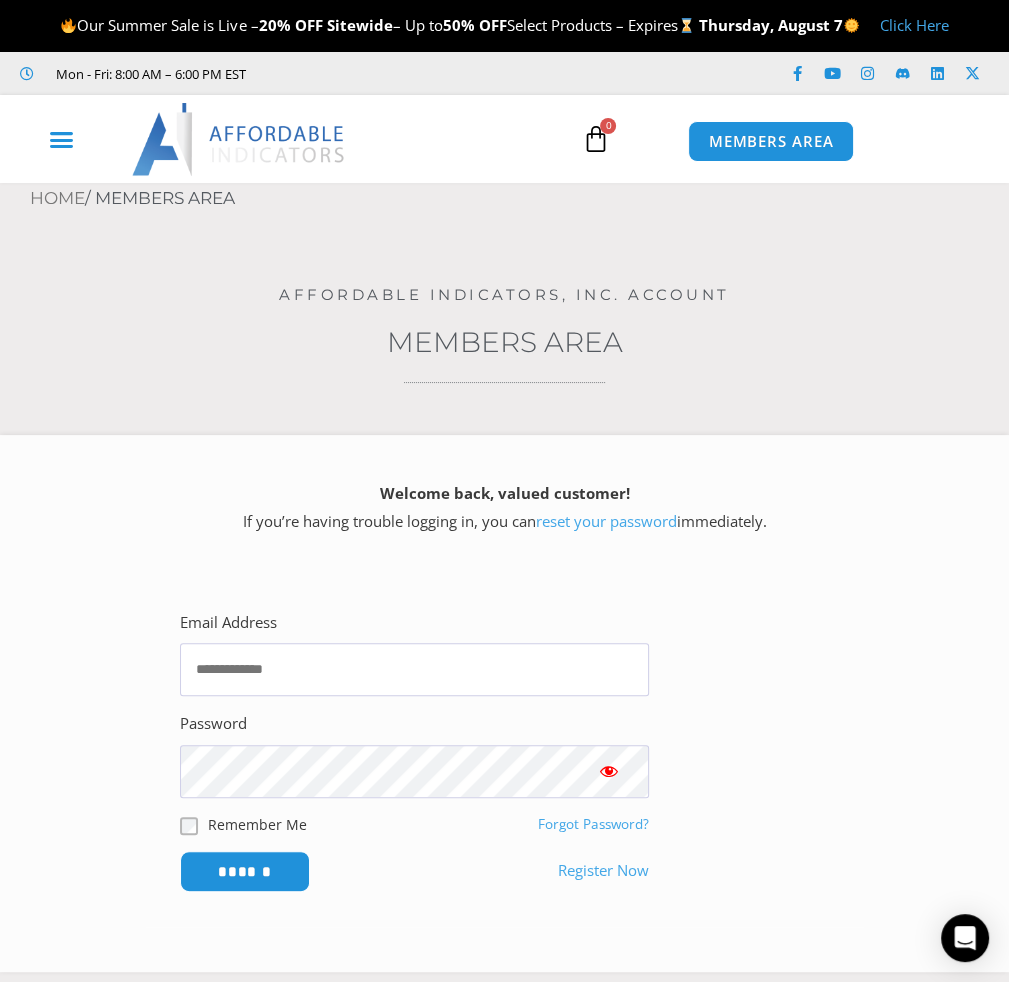 click 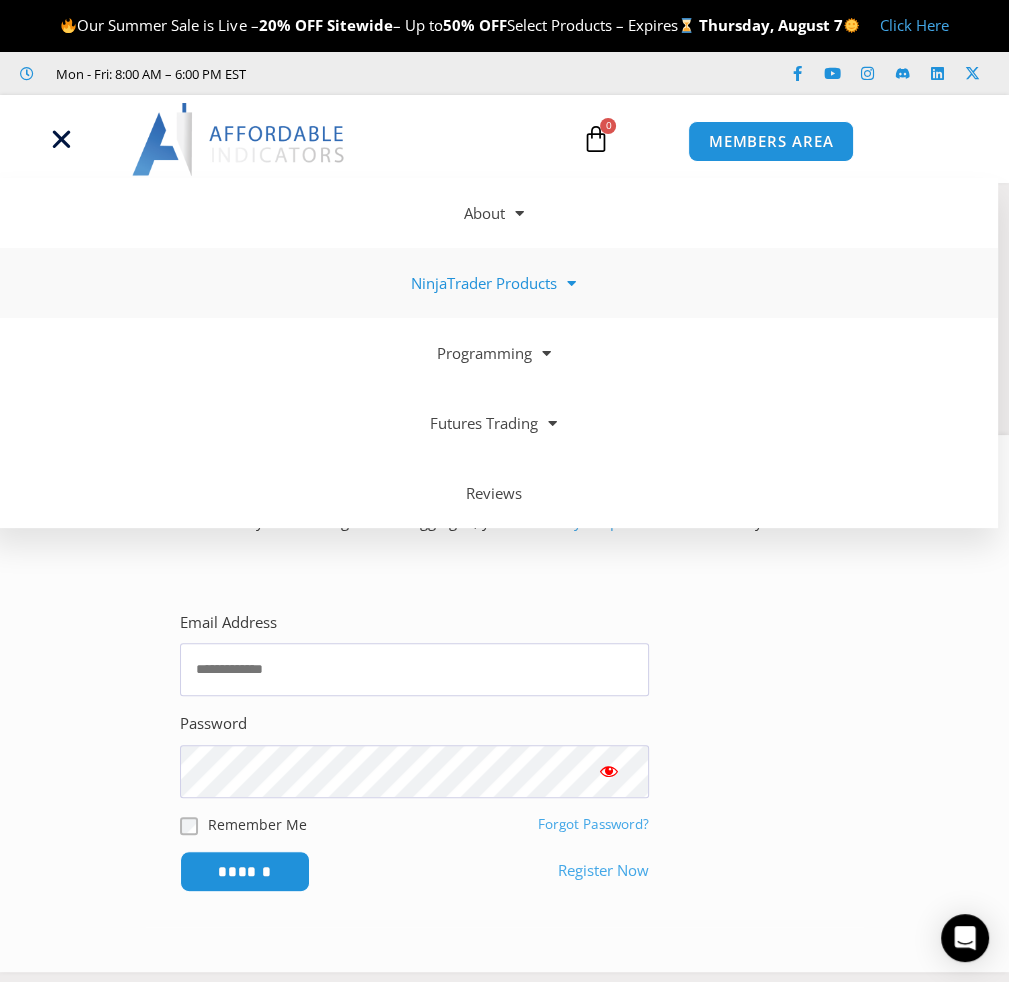 click on "NinjaTrader Products" 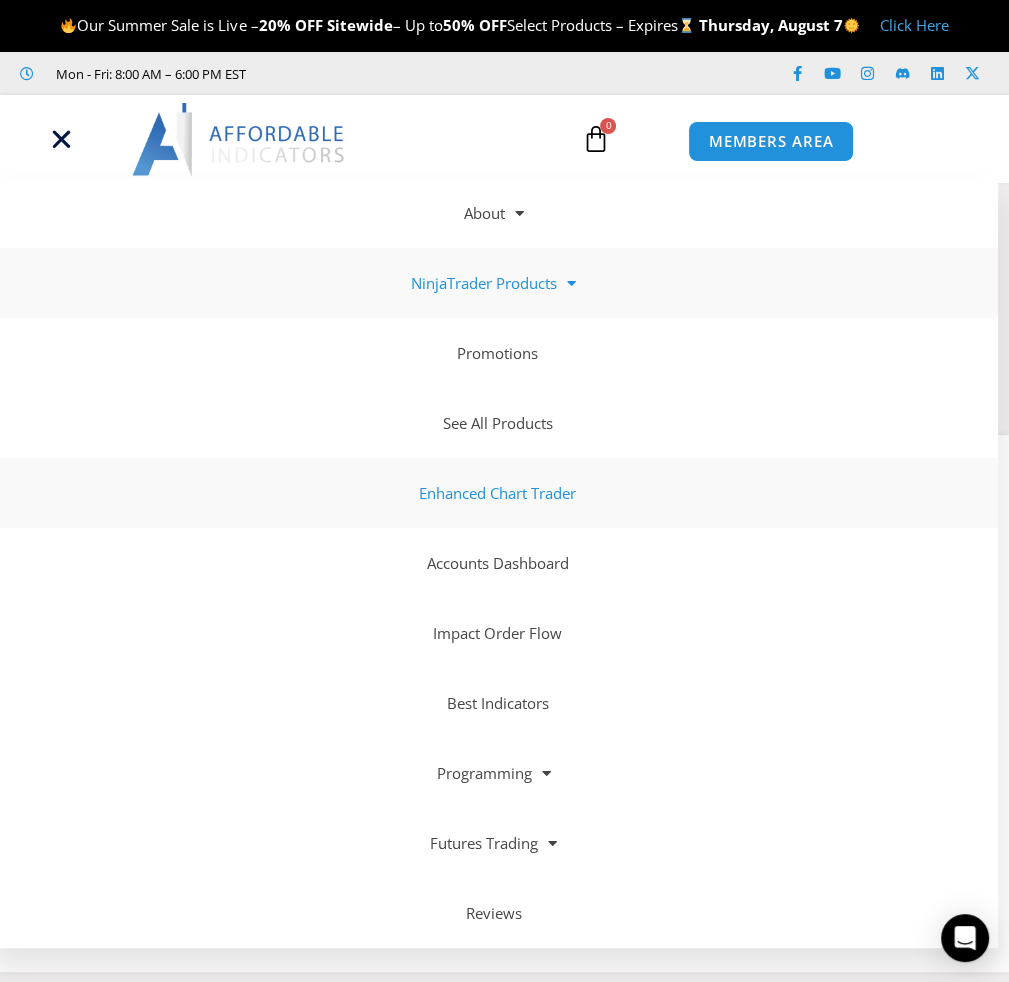 click on "Enhanced Chart Trader" 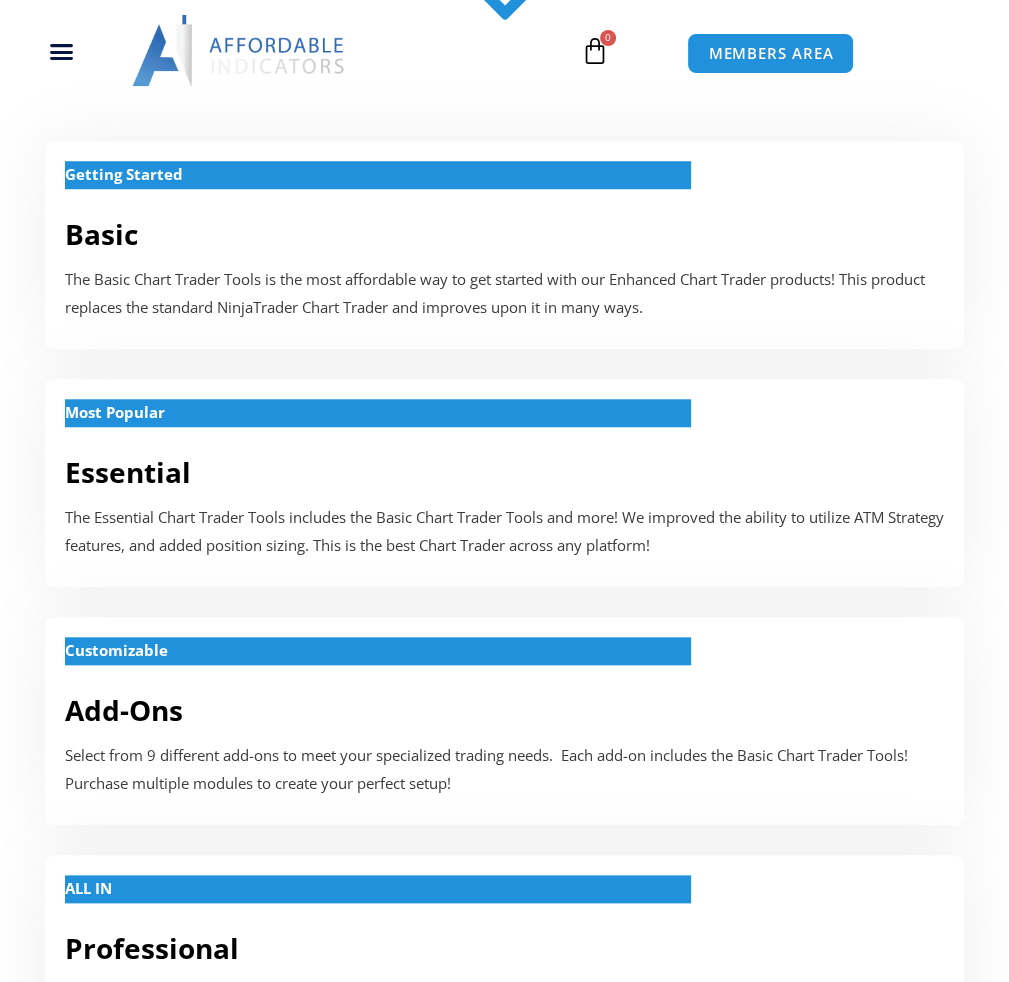 scroll, scrollTop: 963, scrollLeft: 0, axis: vertical 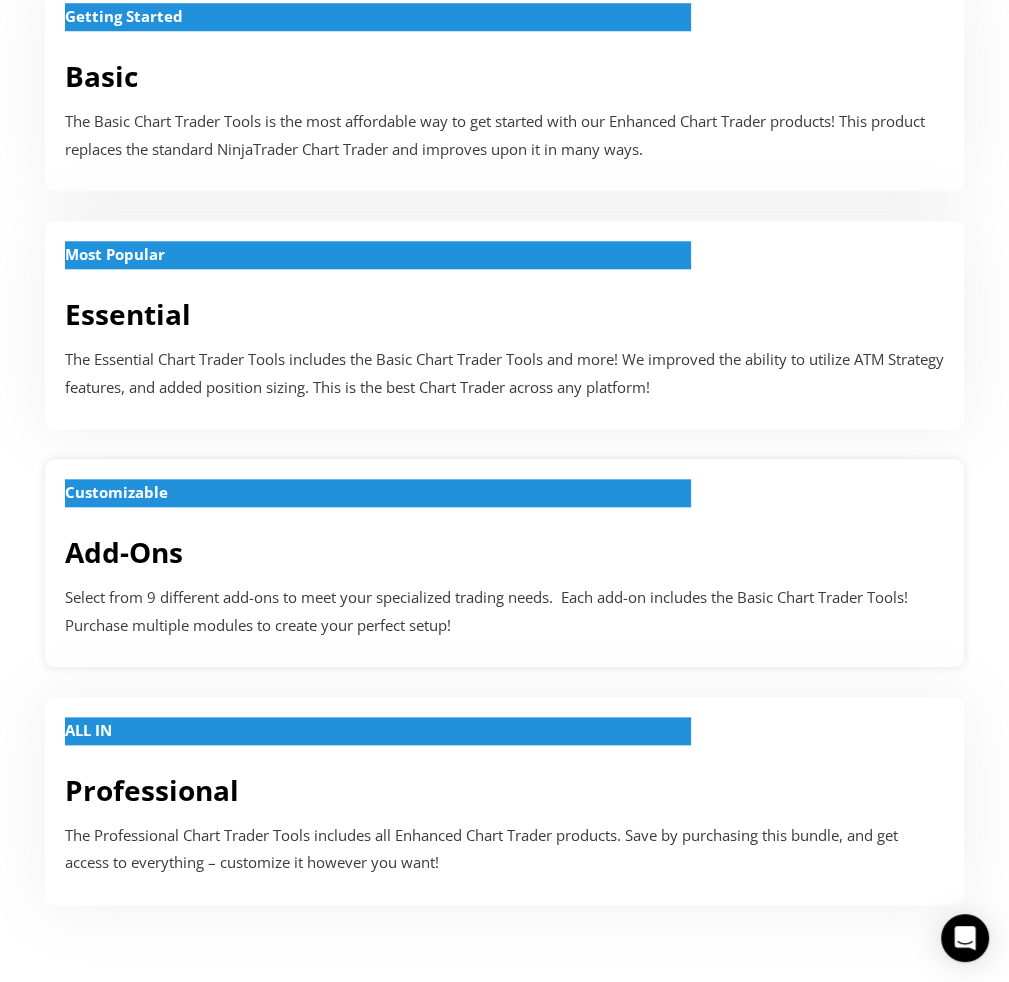 click on "Add-Ons" at bounding box center [124, 552] 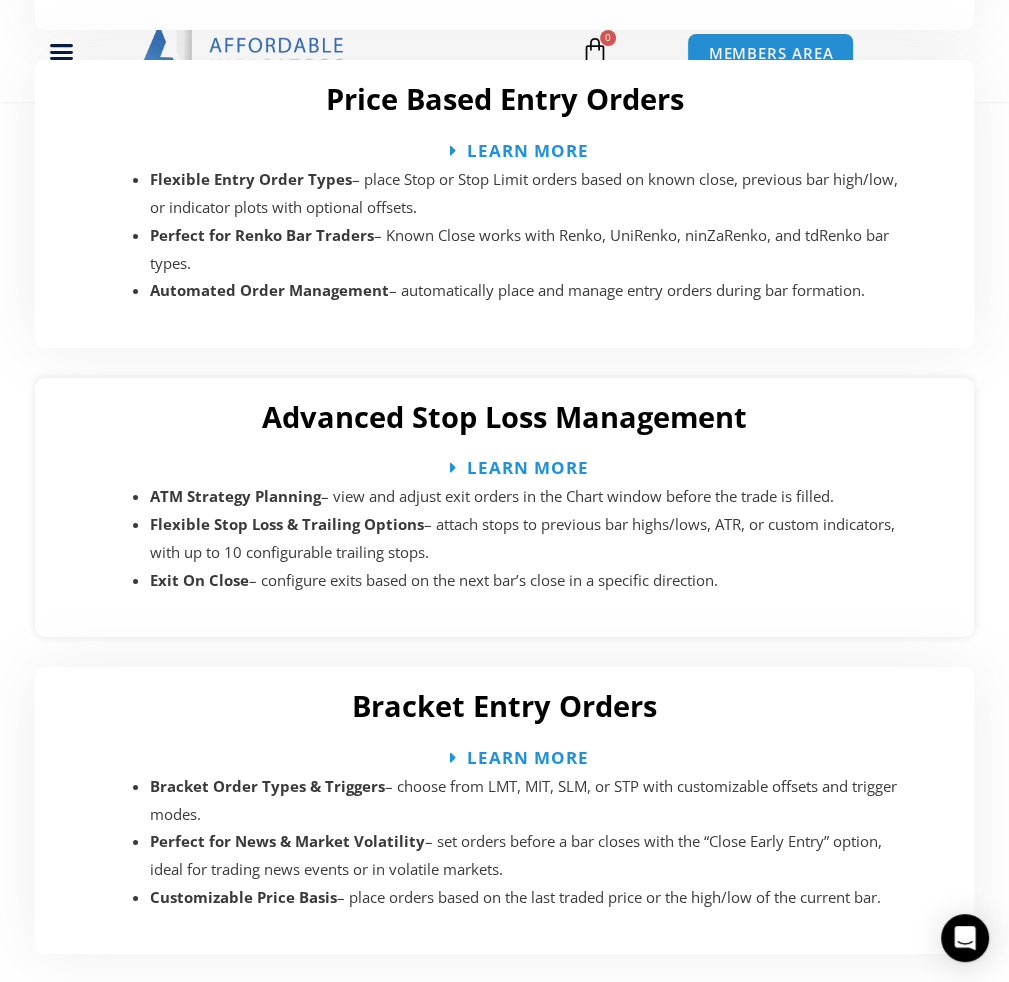 scroll, scrollTop: 4700, scrollLeft: 0, axis: vertical 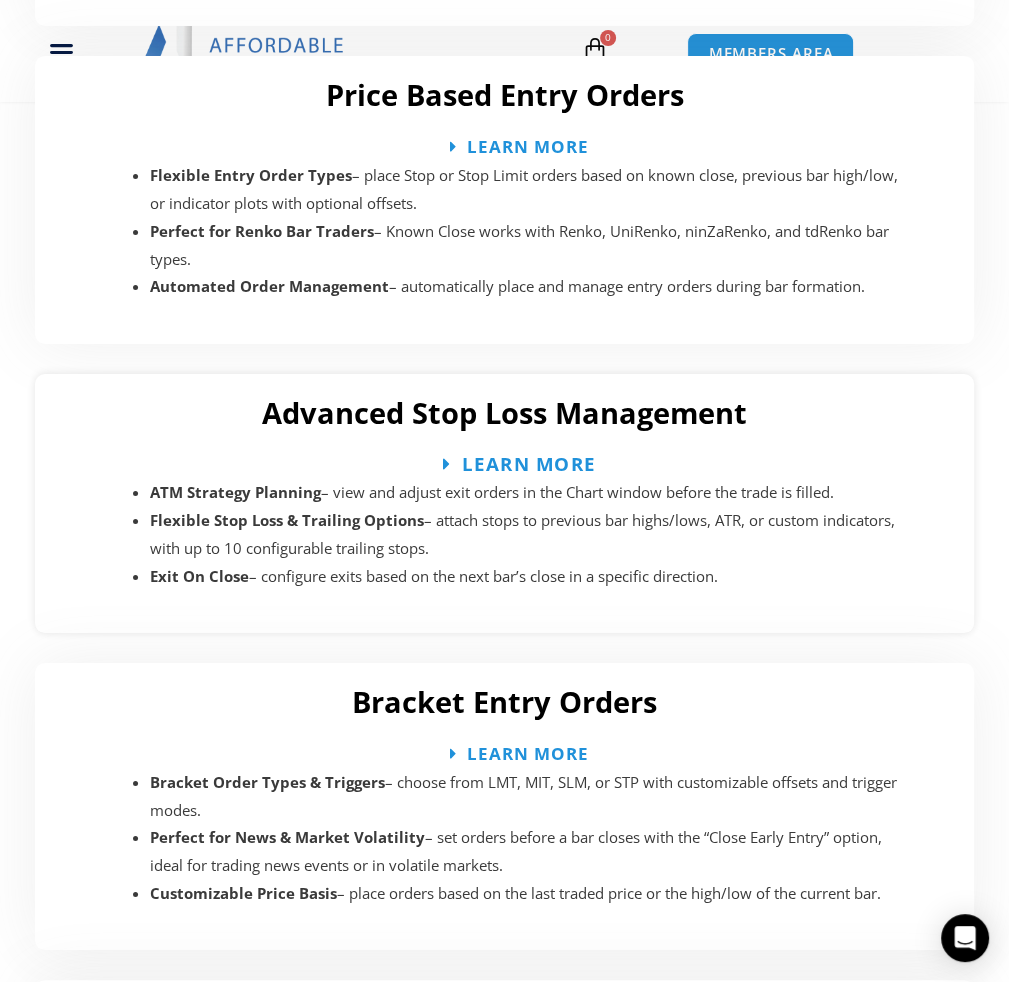 click on "Learn More" at bounding box center (529, 464) 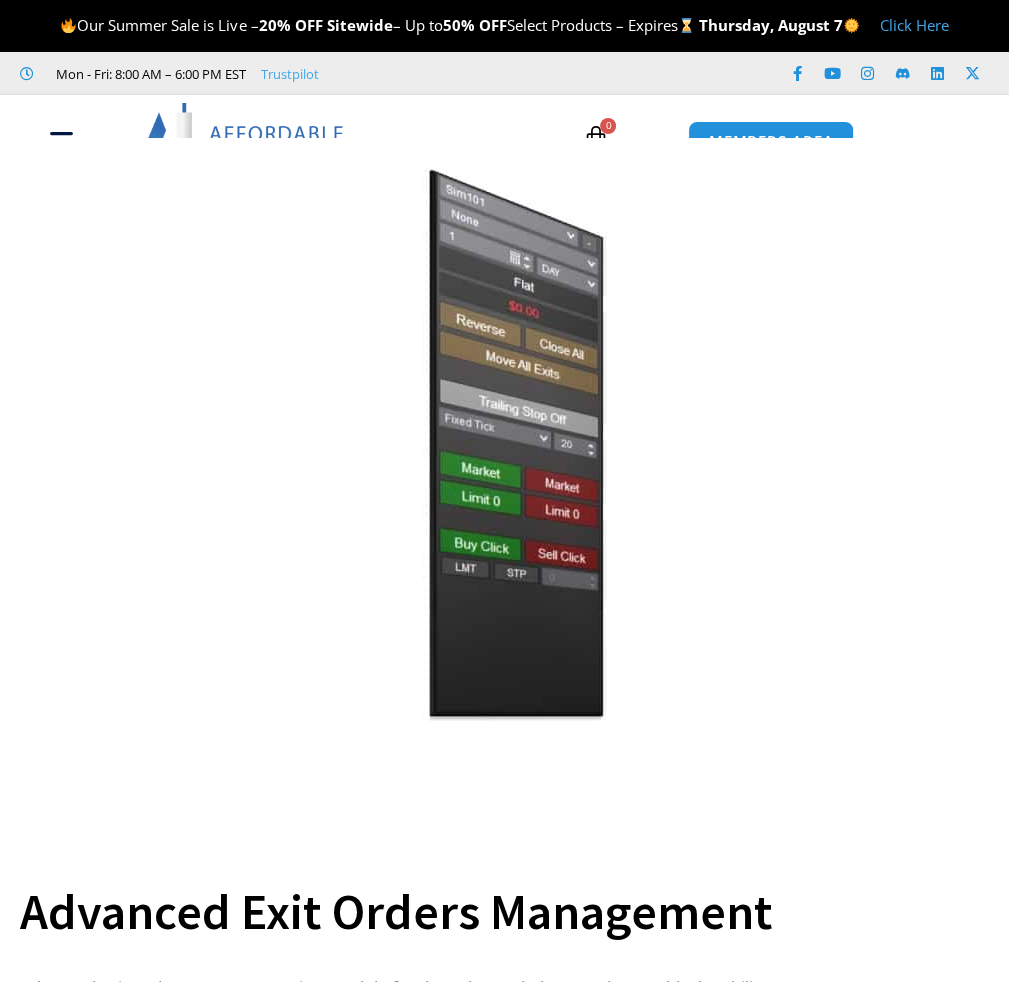 scroll, scrollTop: 56, scrollLeft: 0, axis: vertical 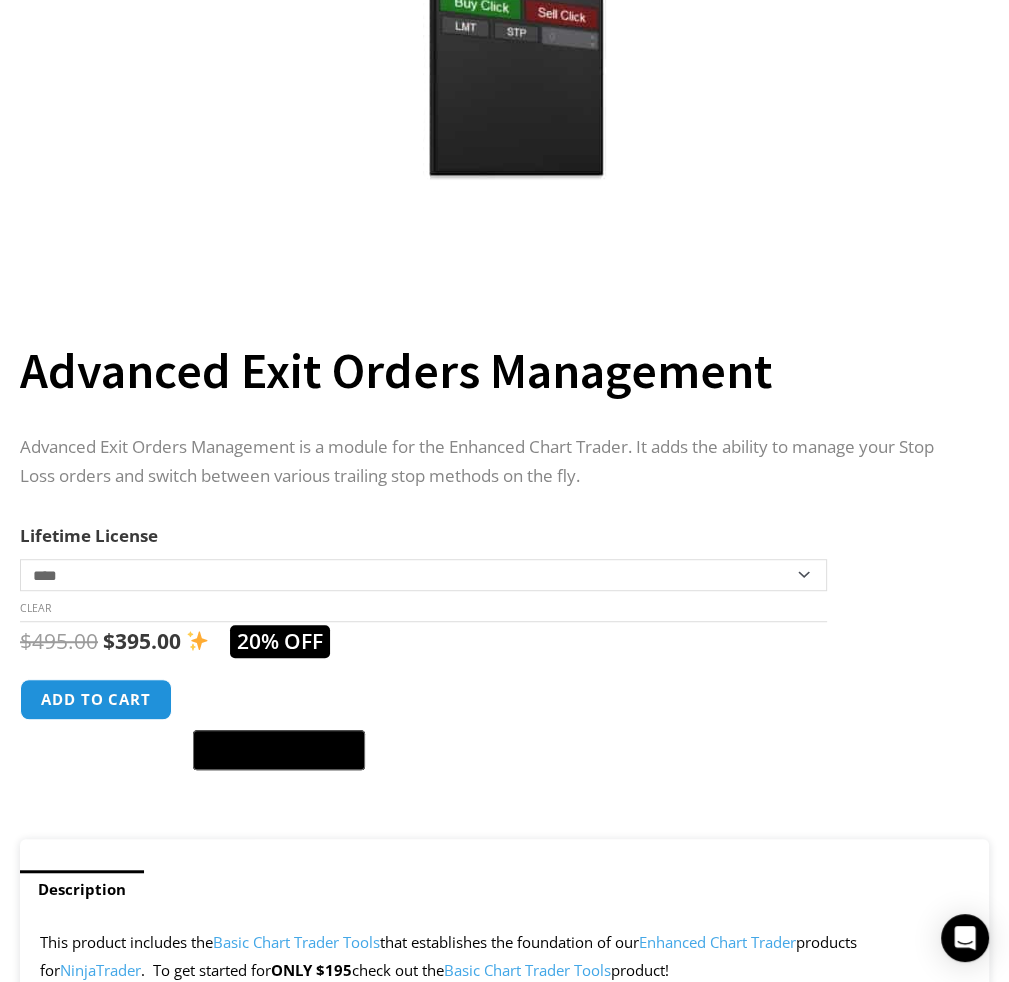 drag, startPoint x: 152, startPoint y: 697, endPoint x: 239, endPoint y: 564, distance: 158.92766 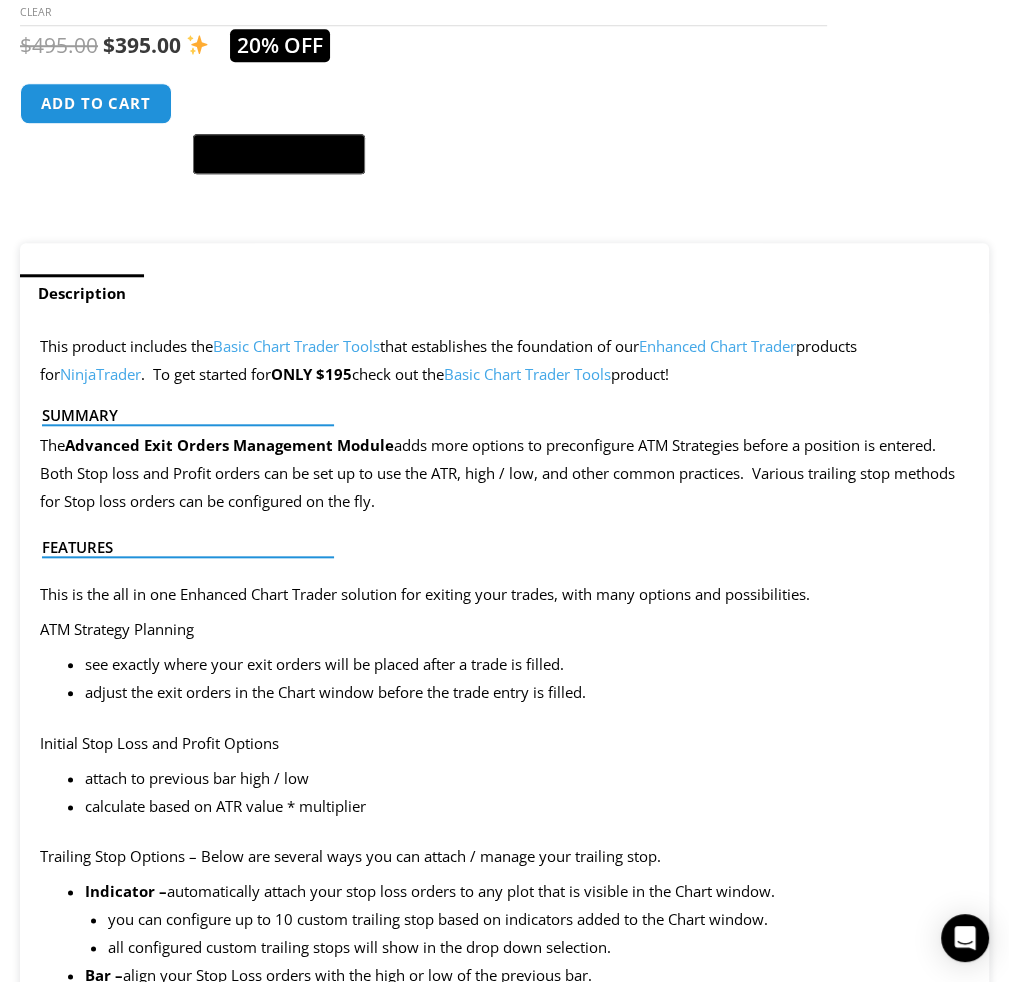 scroll, scrollTop: 1151, scrollLeft: 0, axis: vertical 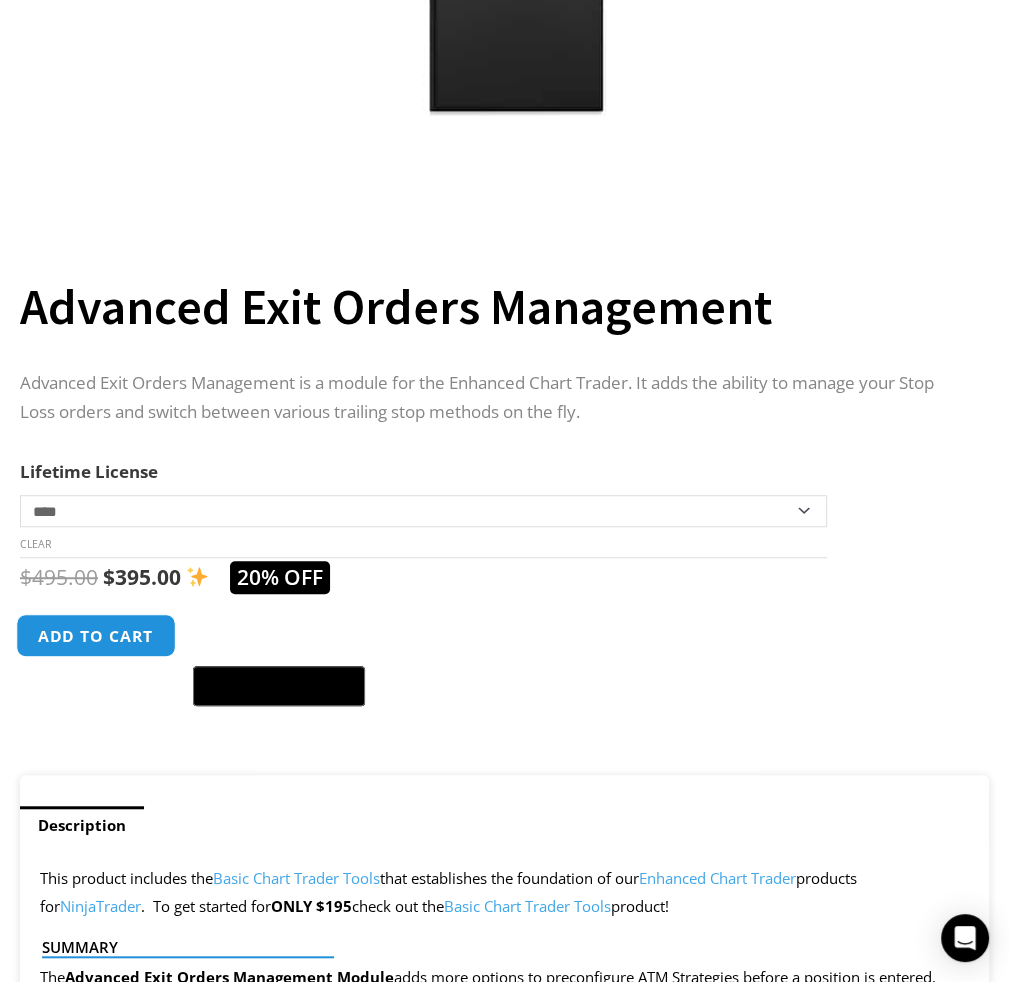 click on "Add to cart" 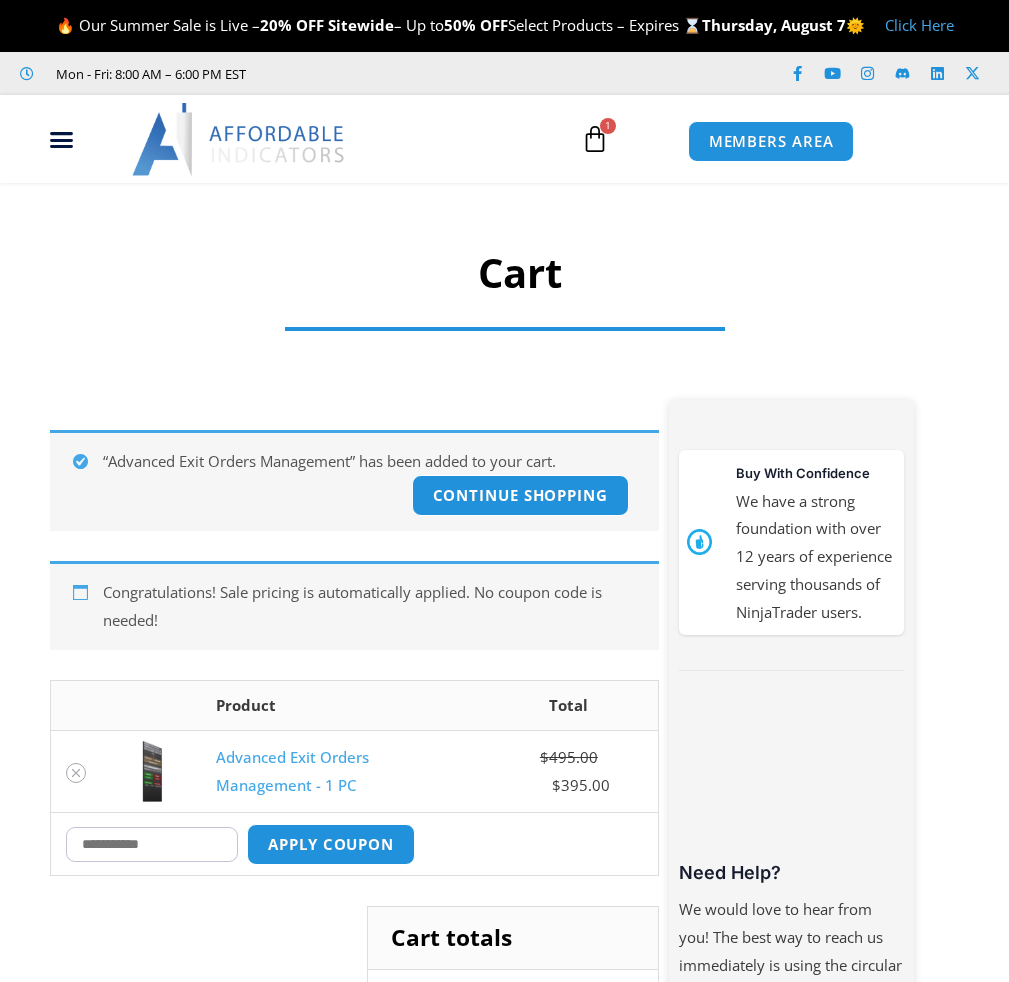 scroll, scrollTop: 0, scrollLeft: 0, axis: both 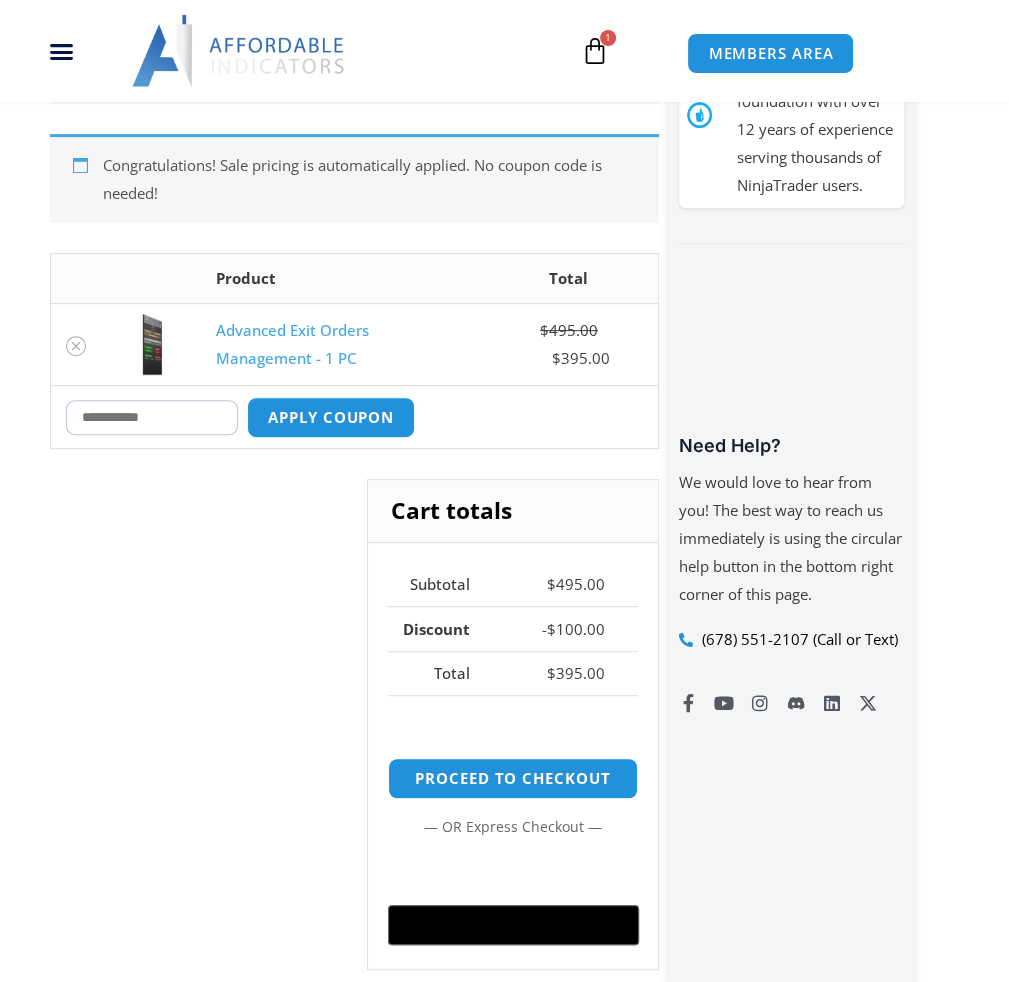 click on "Coupon:" at bounding box center (152, 417) 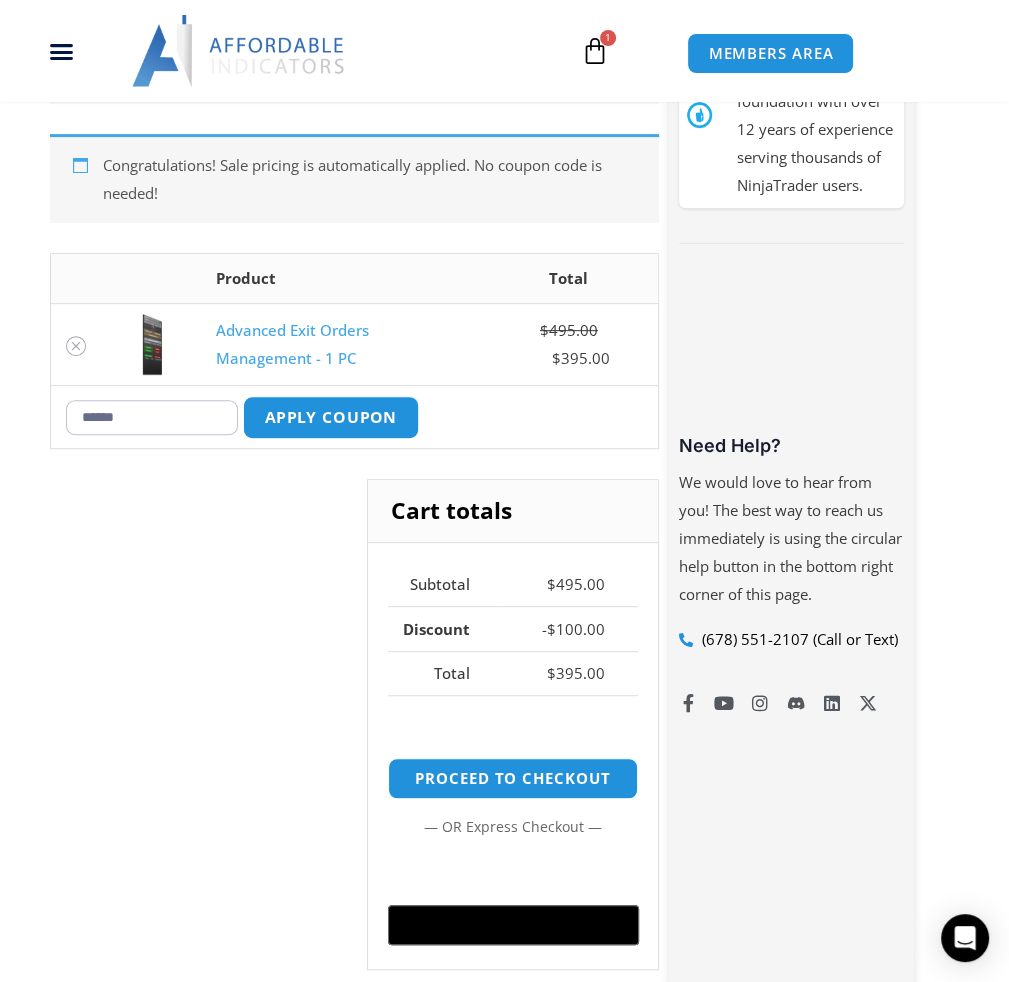 type on "******" 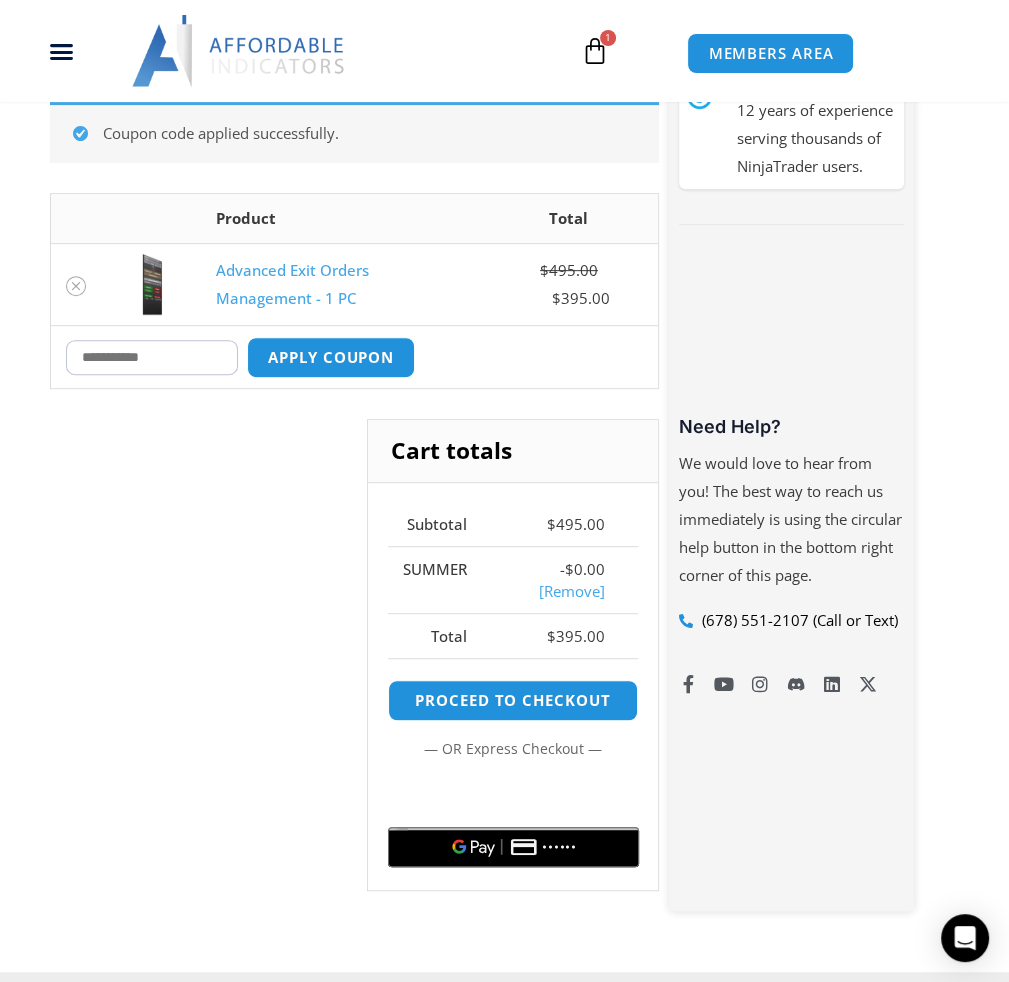 scroll, scrollTop: 448, scrollLeft: 0, axis: vertical 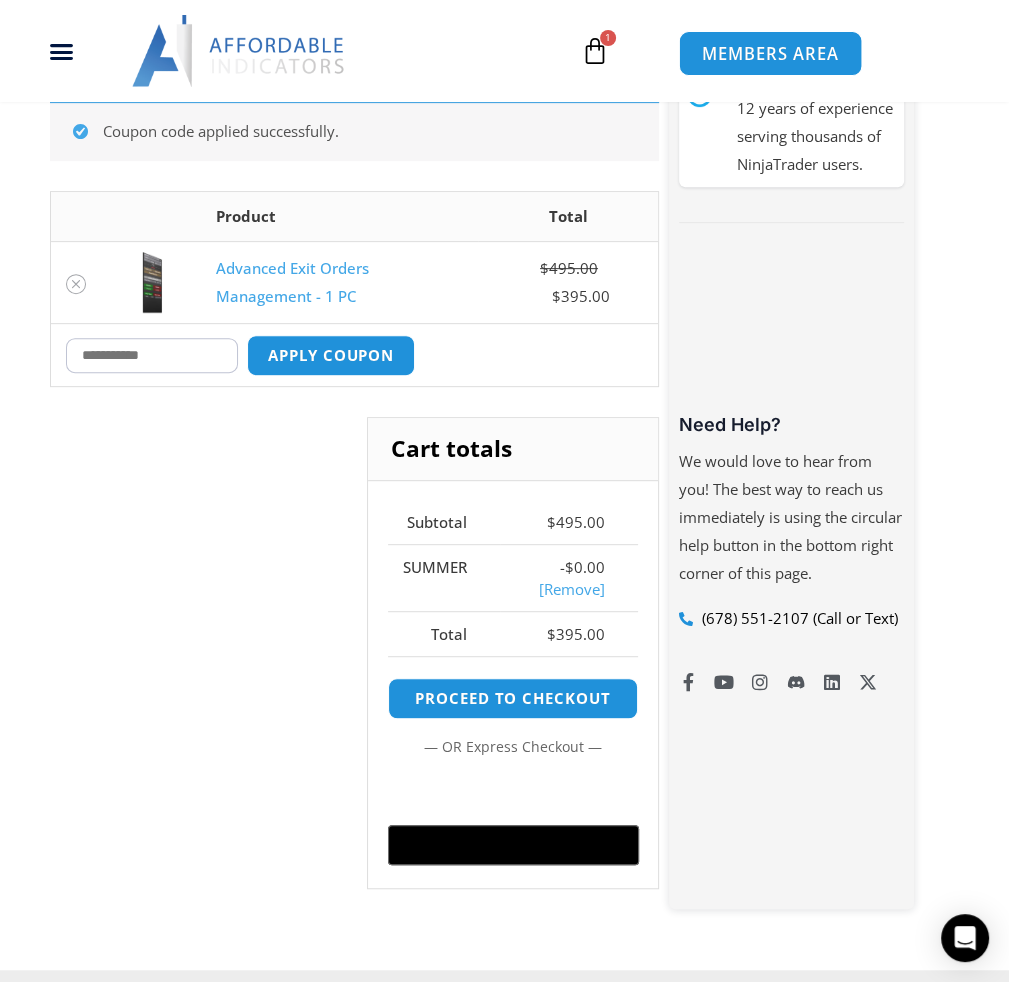 click on "MEMBERS AREA" at bounding box center [770, 53] 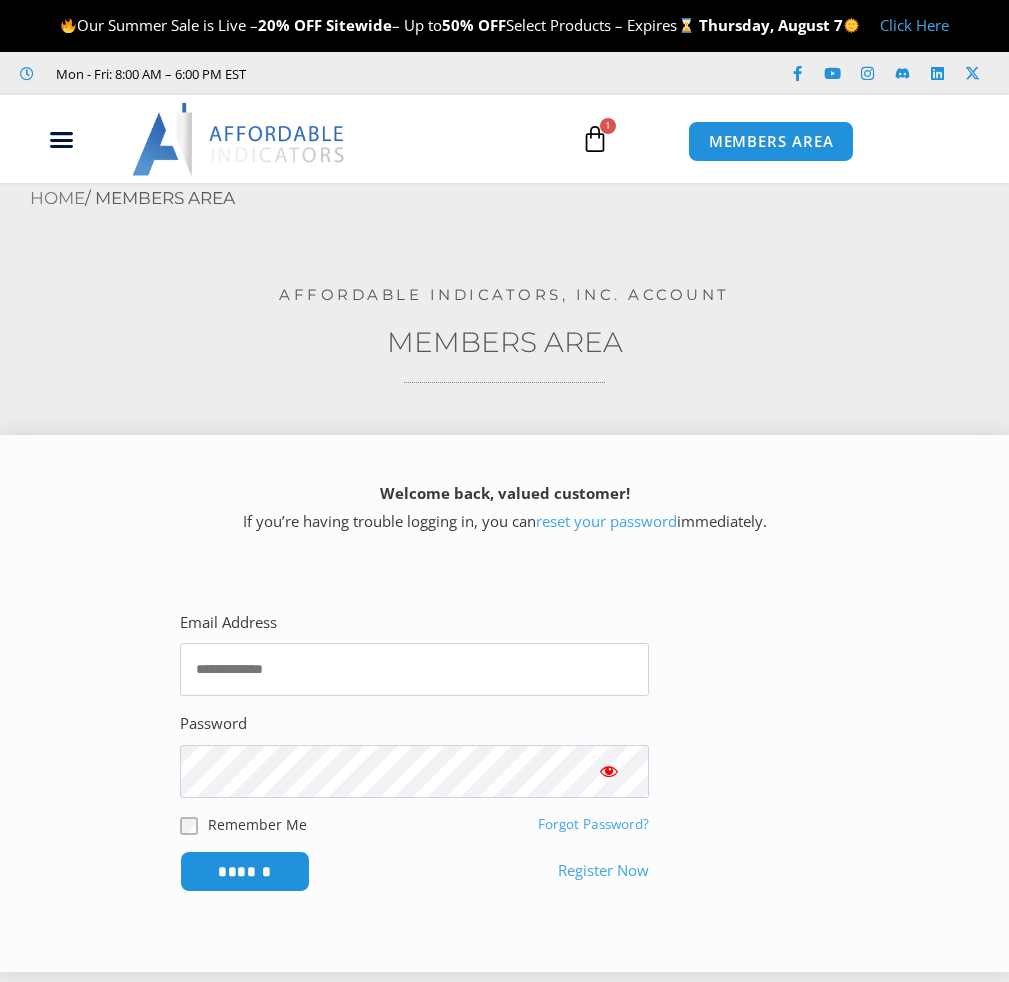 scroll, scrollTop: 0, scrollLeft: 0, axis: both 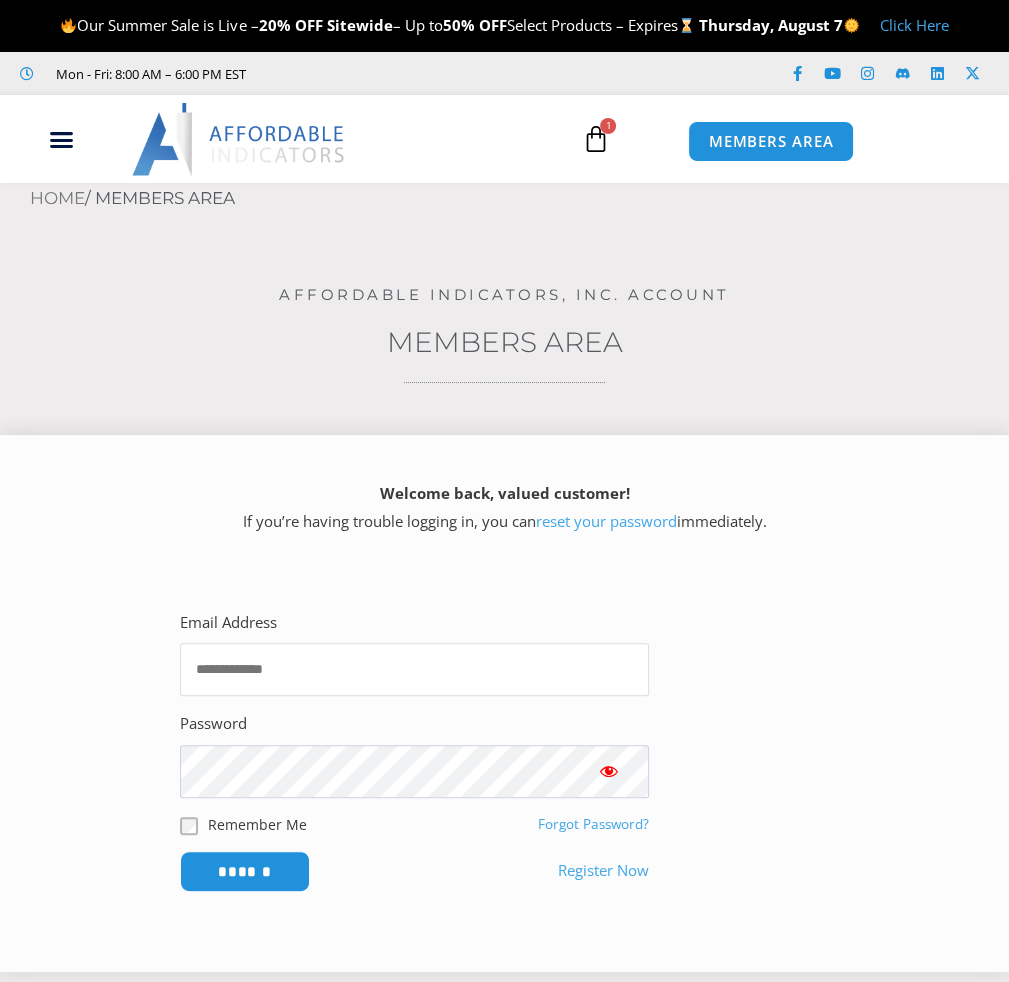 click on "Email Address" at bounding box center (414, 669) 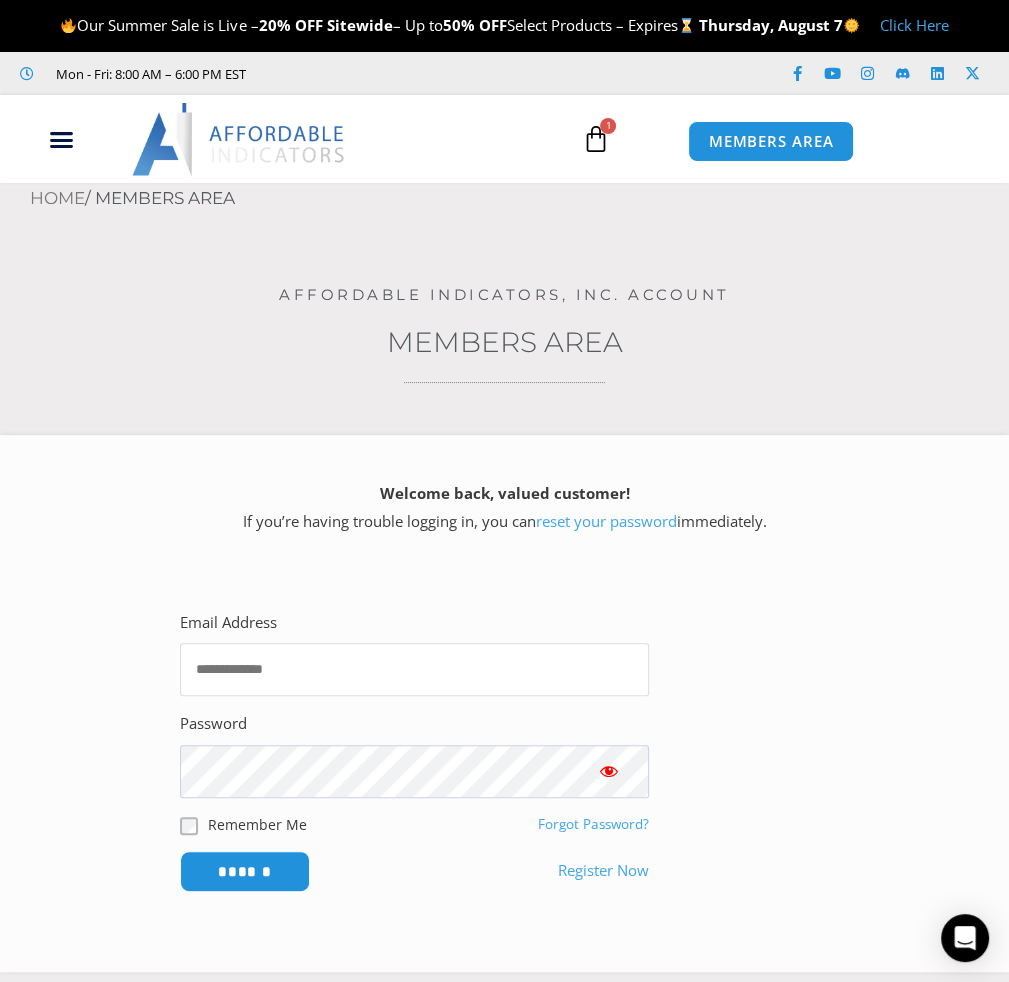 type on "**********" 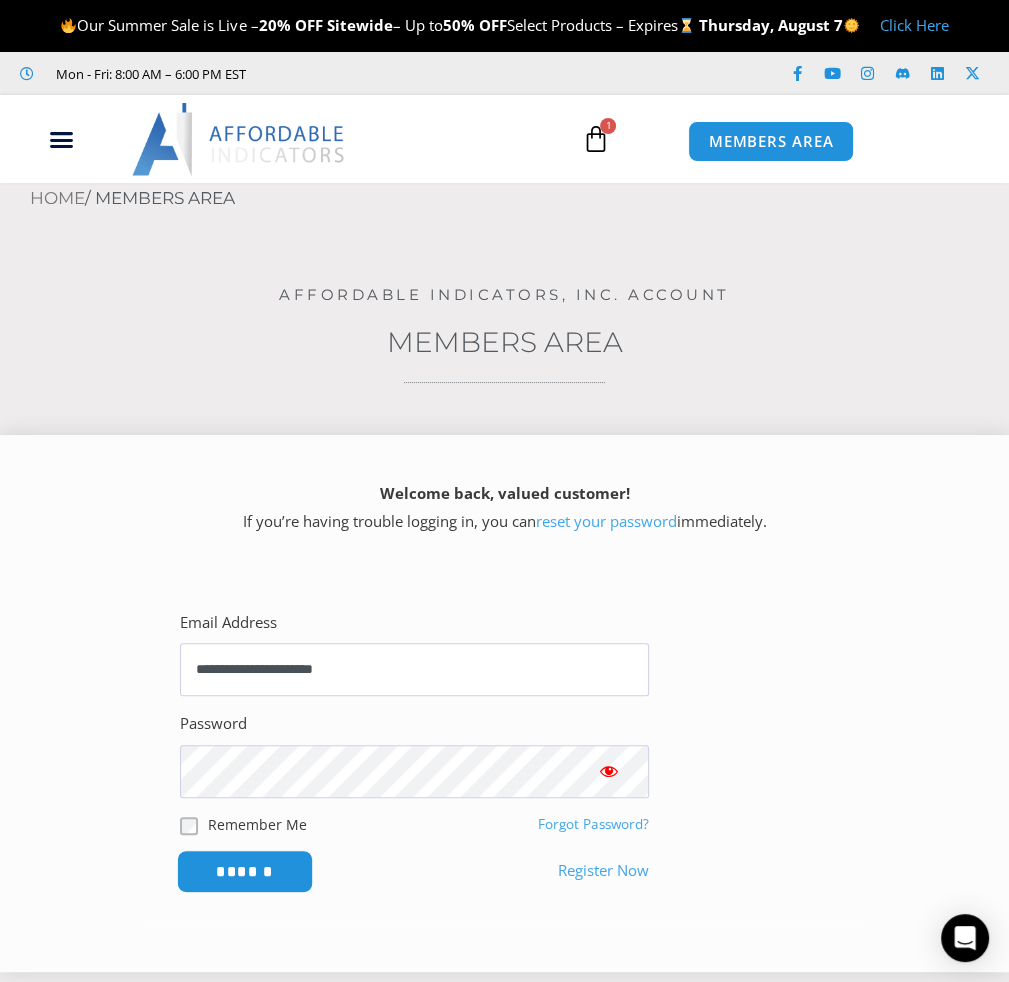 click on "******" at bounding box center (245, 871) 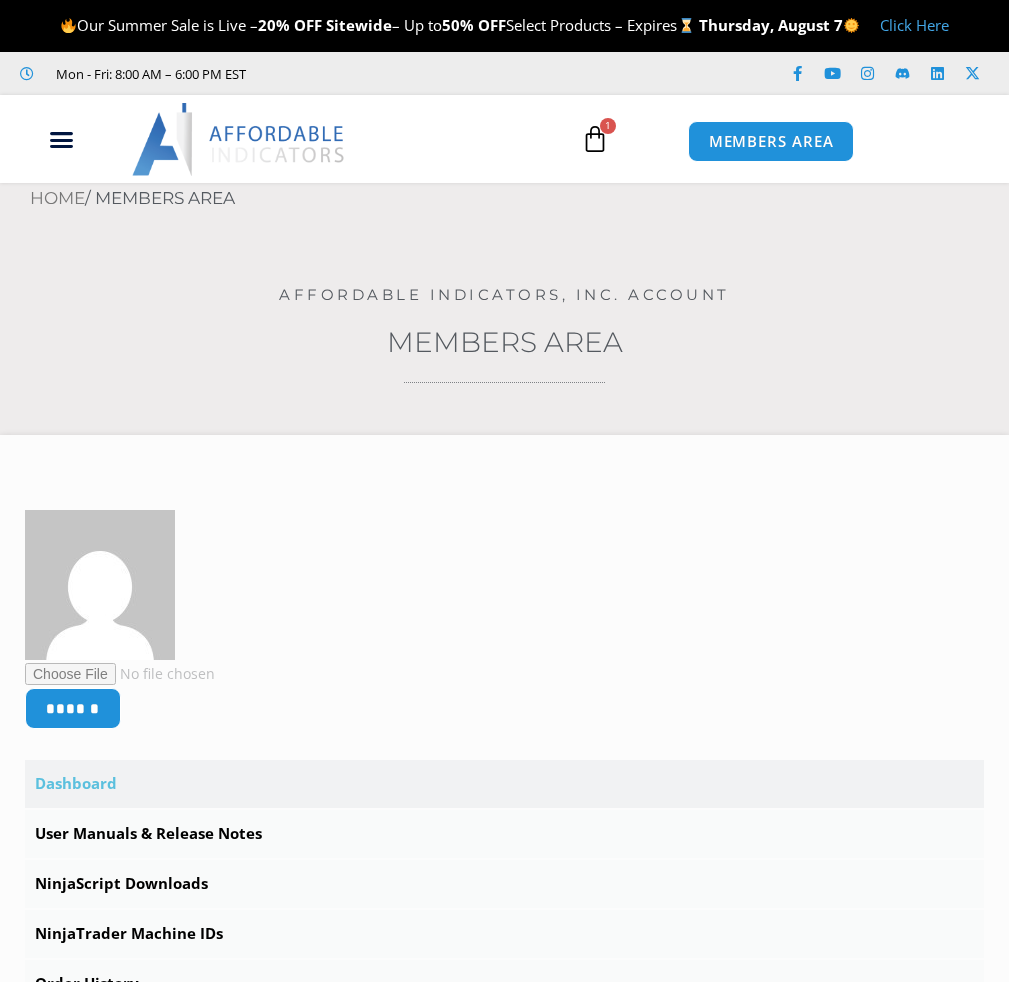 scroll, scrollTop: 0, scrollLeft: 0, axis: both 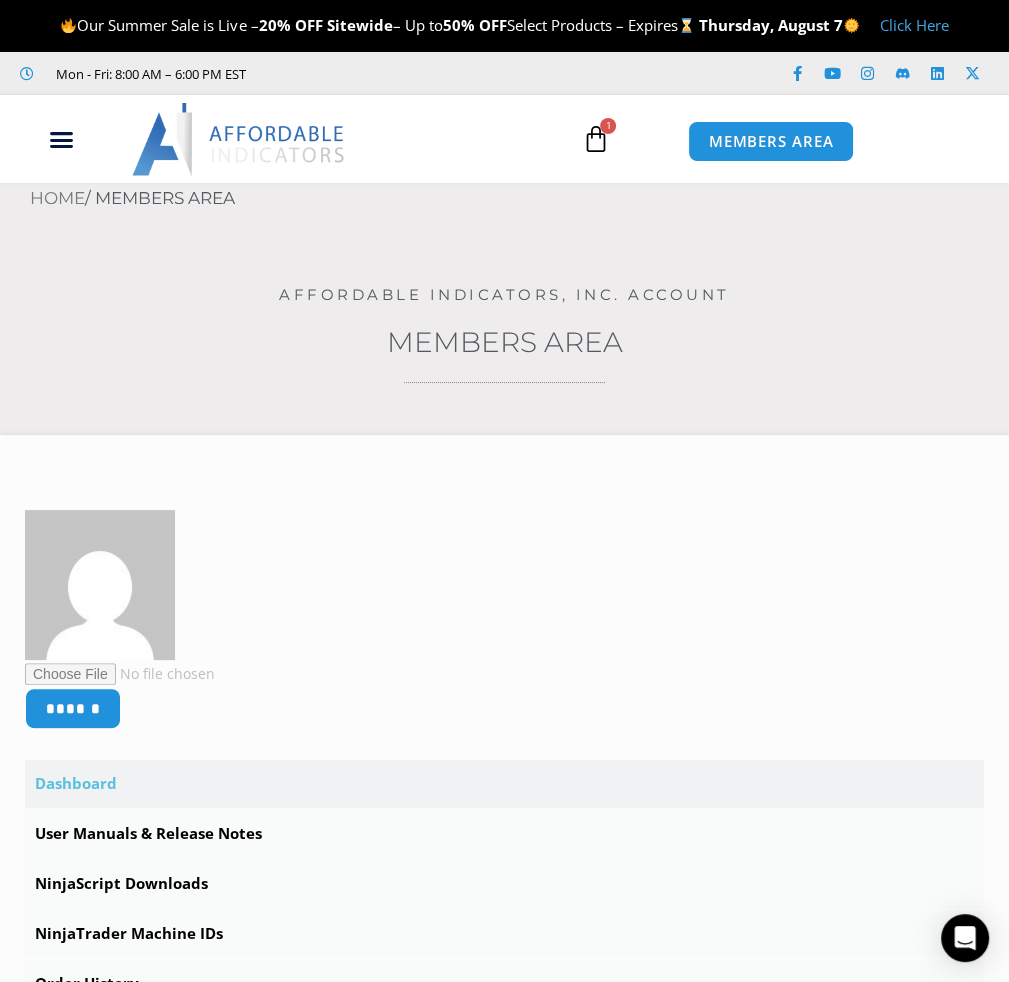 click at bounding box center (595, 139) 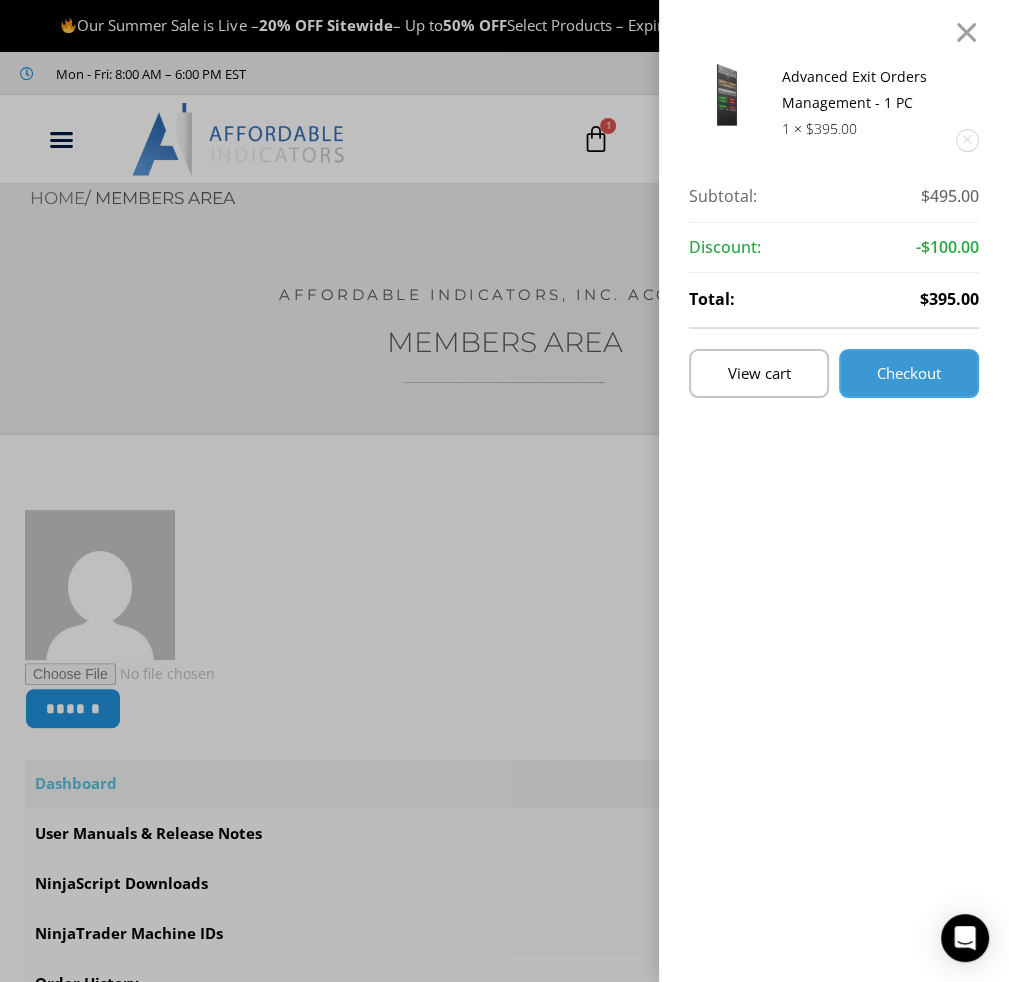 click on "Checkout" at bounding box center [909, 373] 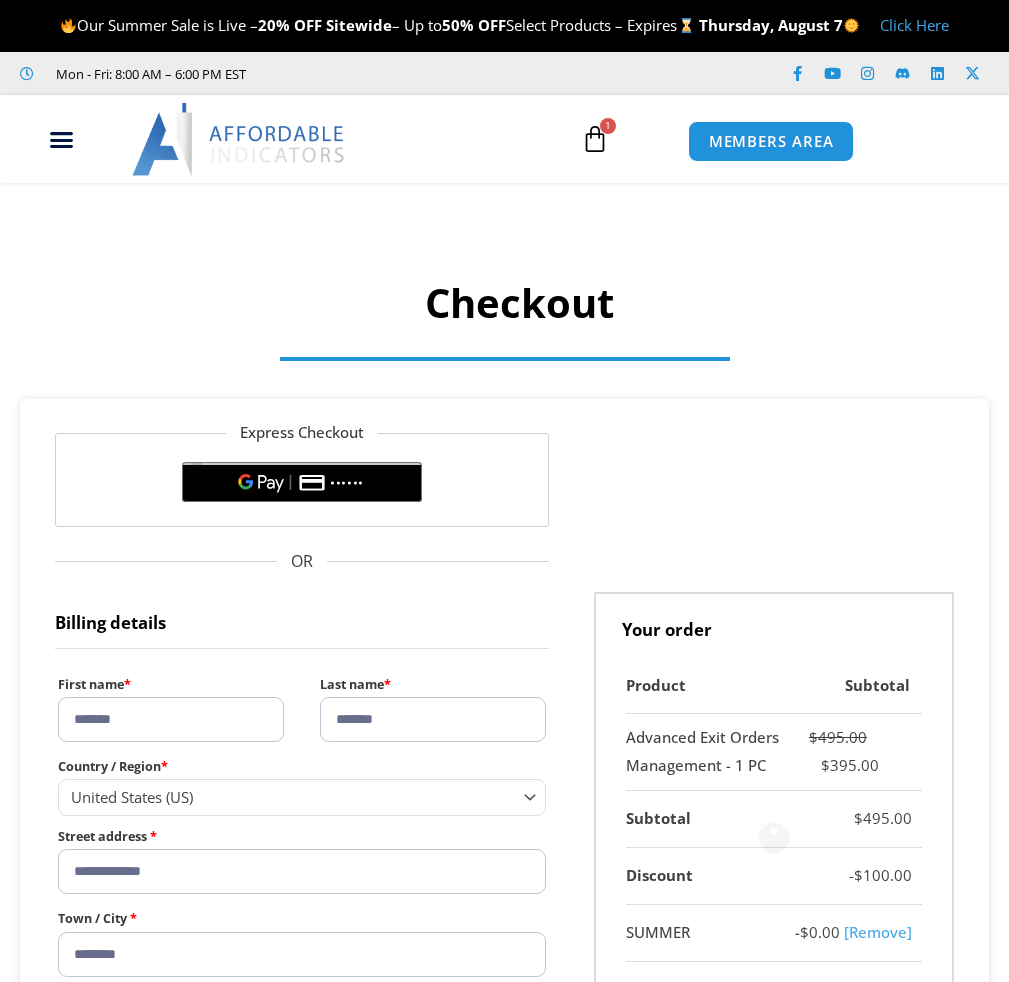 select on "**" 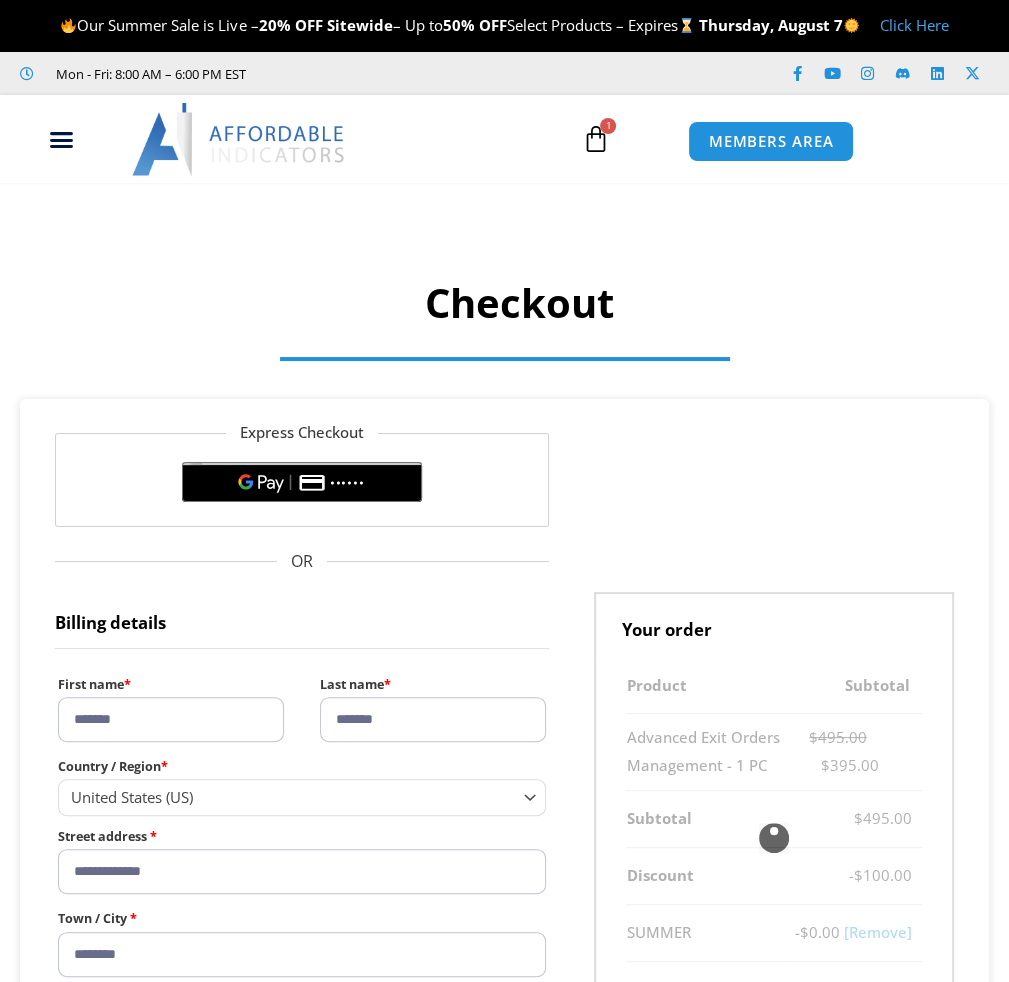 scroll, scrollTop: 0, scrollLeft: 0, axis: both 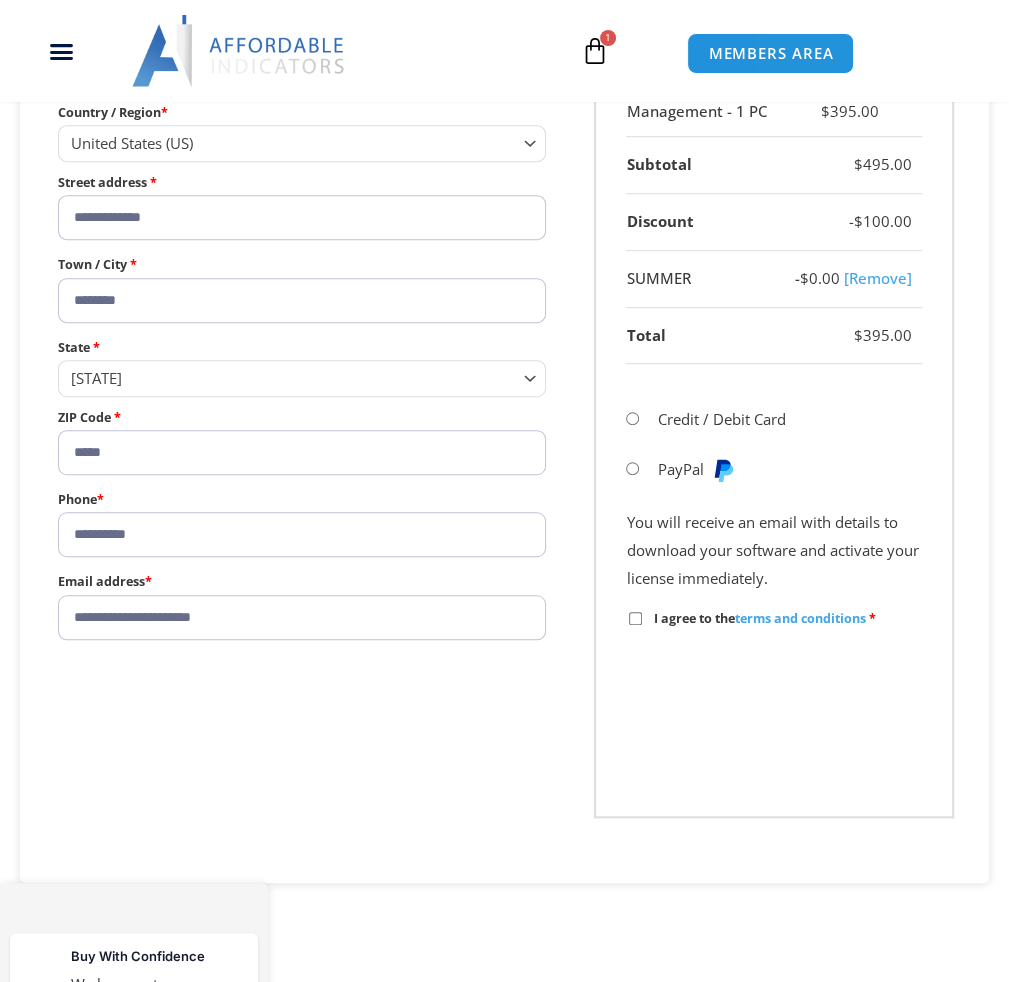 click on "I agree to the  terms and conditions   *" at bounding box center [752, 618] 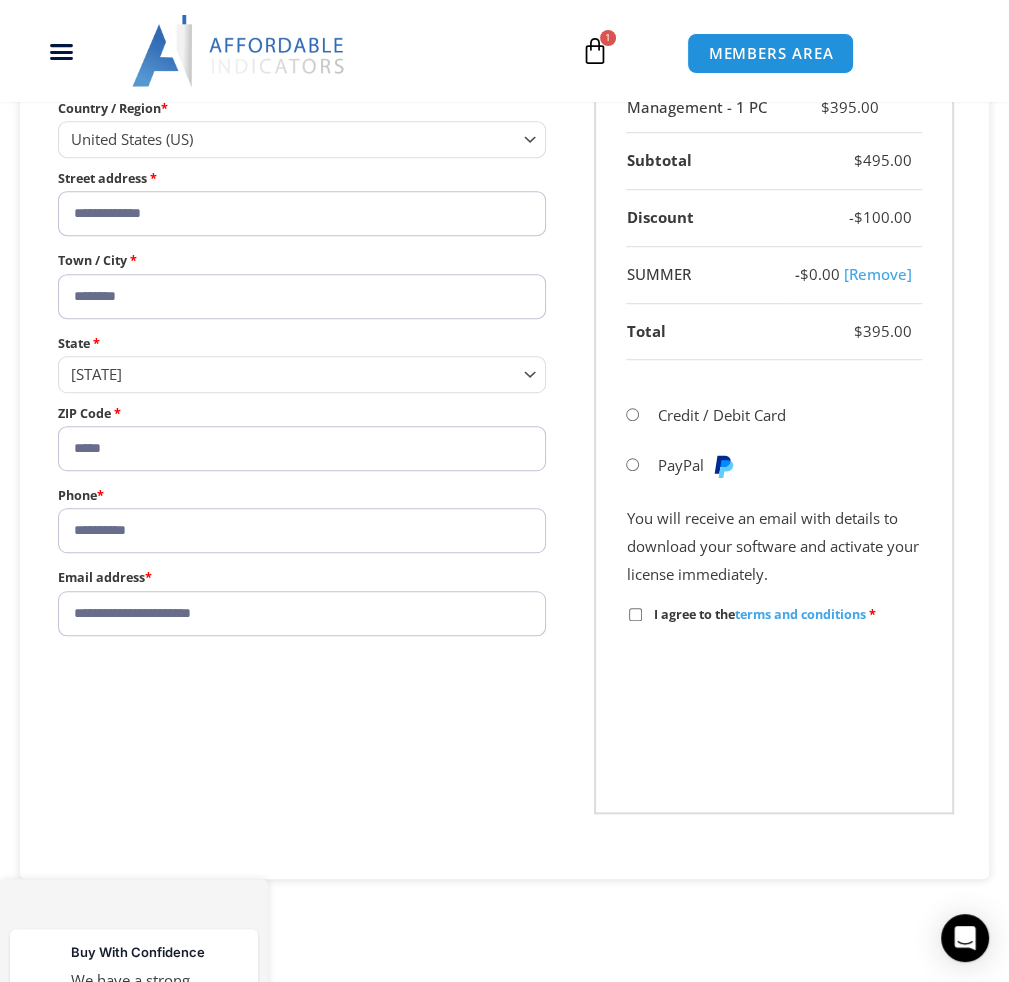 scroll, scrollTop: 718, scrollLeft: 0, axis: vertical 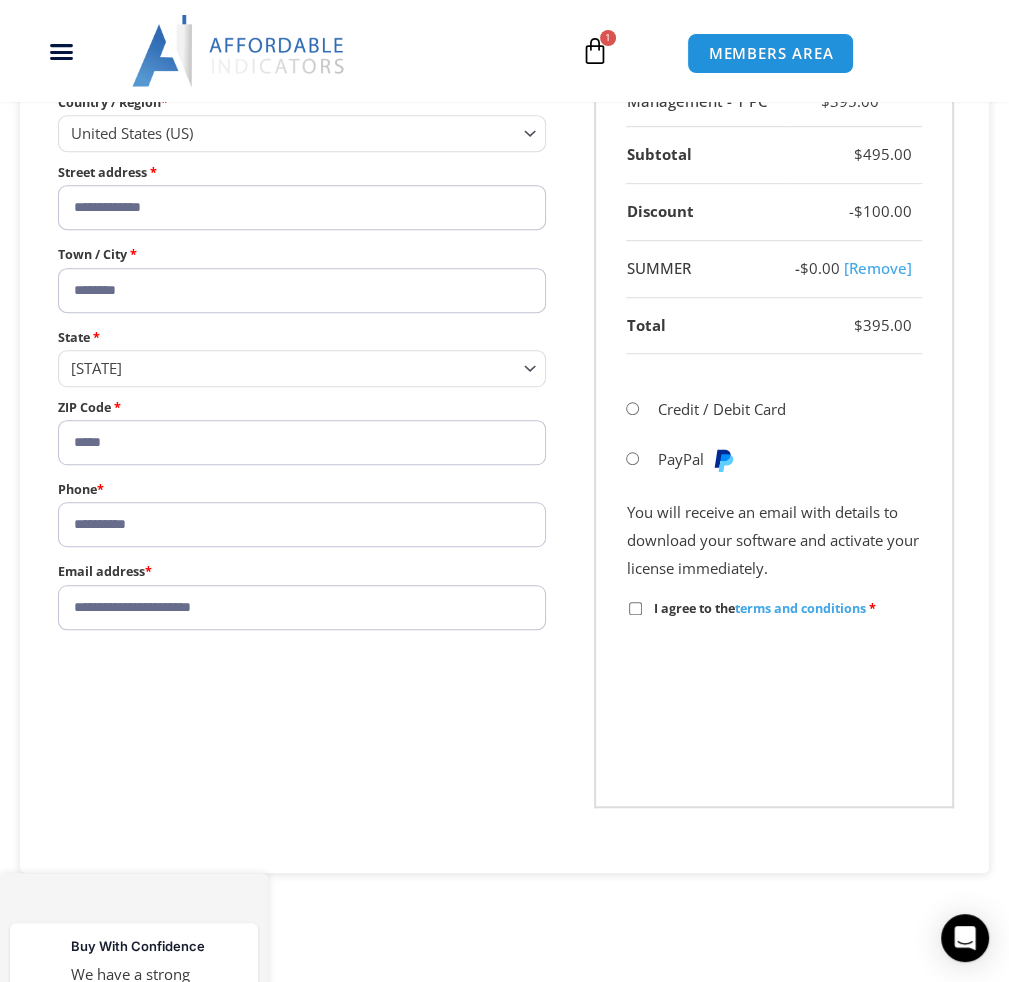 drag, startPoint x: 803, startPoint y: 370, endPoint x: 493, endPoint y: 737, distance: 480.40503 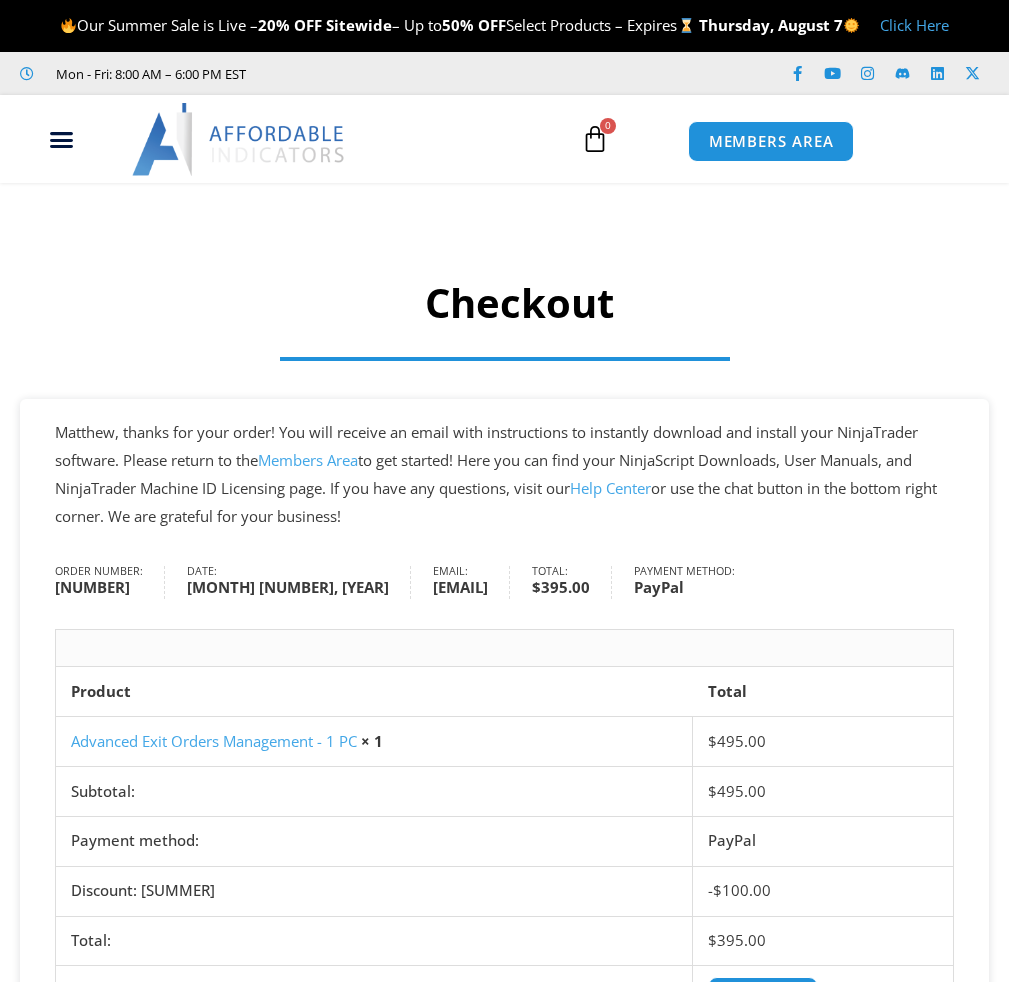 scroll, scrollTop: 0, scrollLeft: 0, axis: both 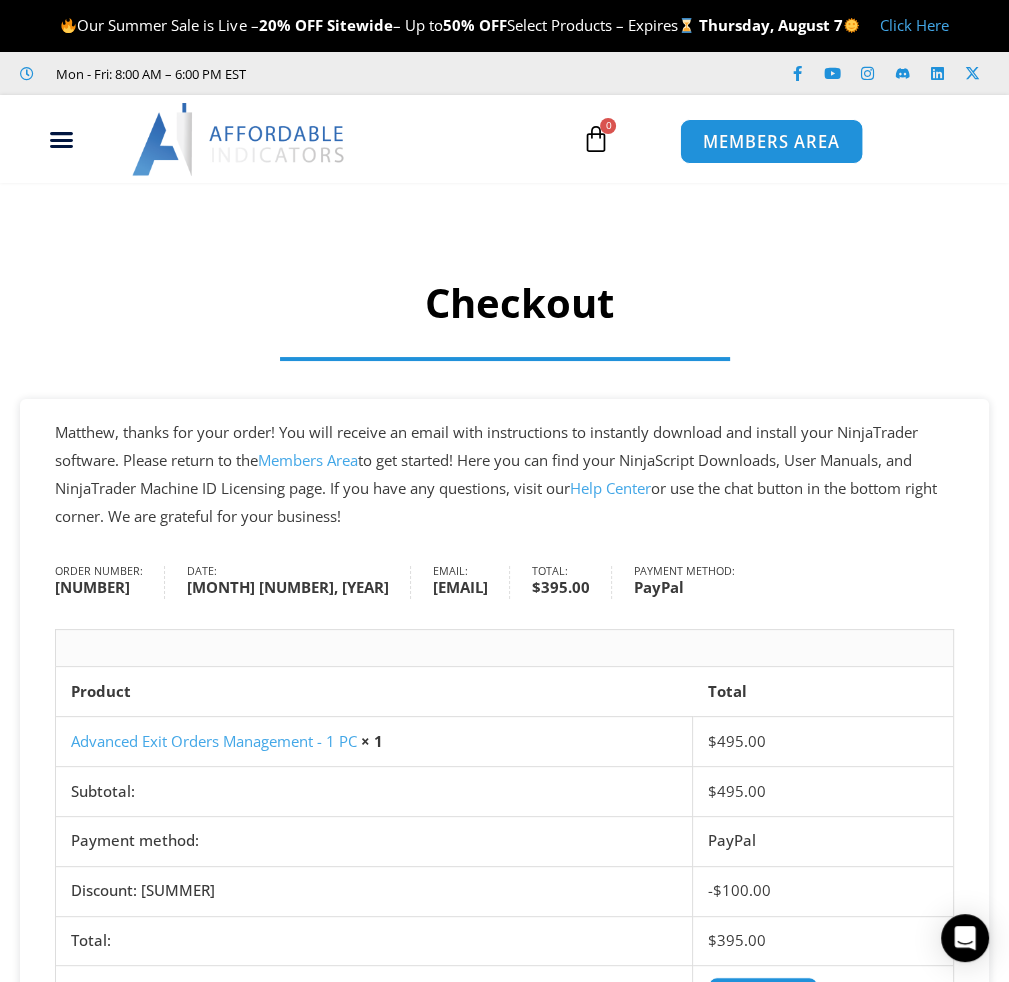 click on "MEMBERS AREA" at bounding box center [770, 142] 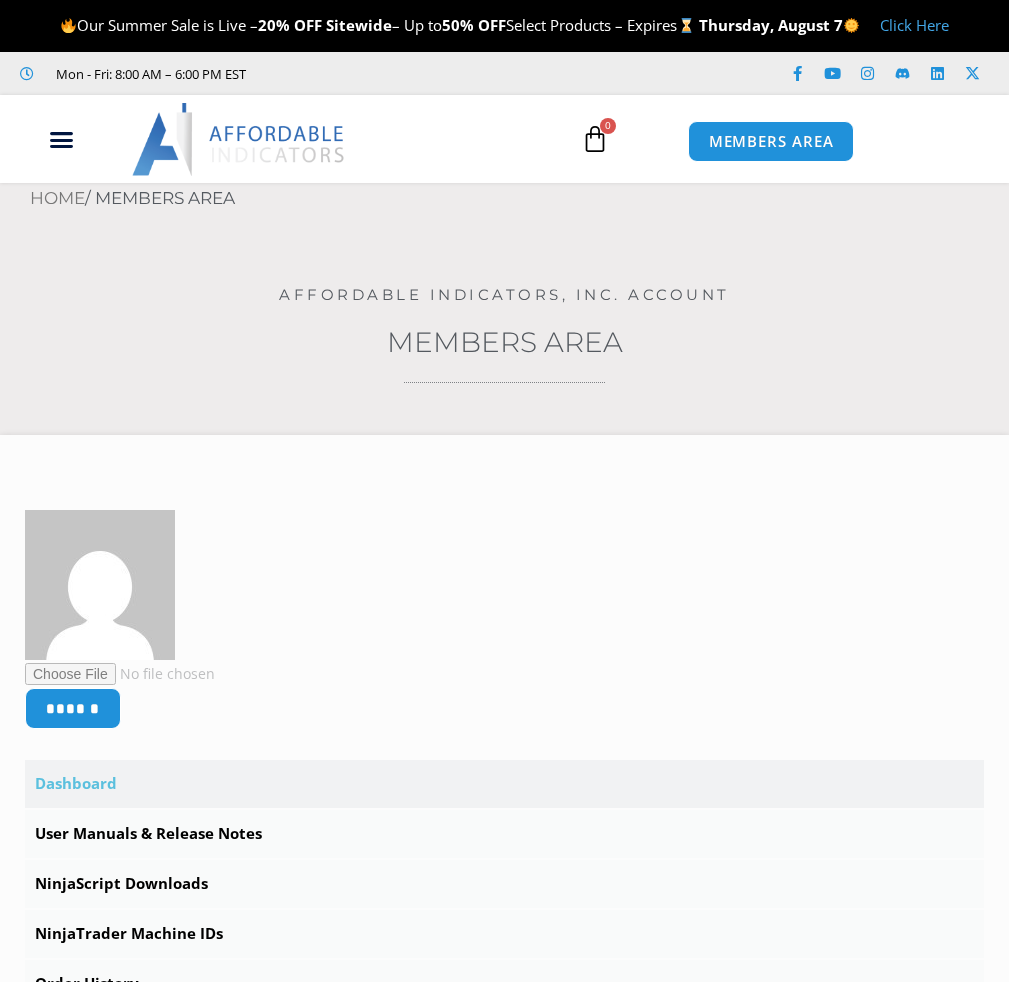 scroll, scrollTop: 0, scrollLeft: 0, axis: both 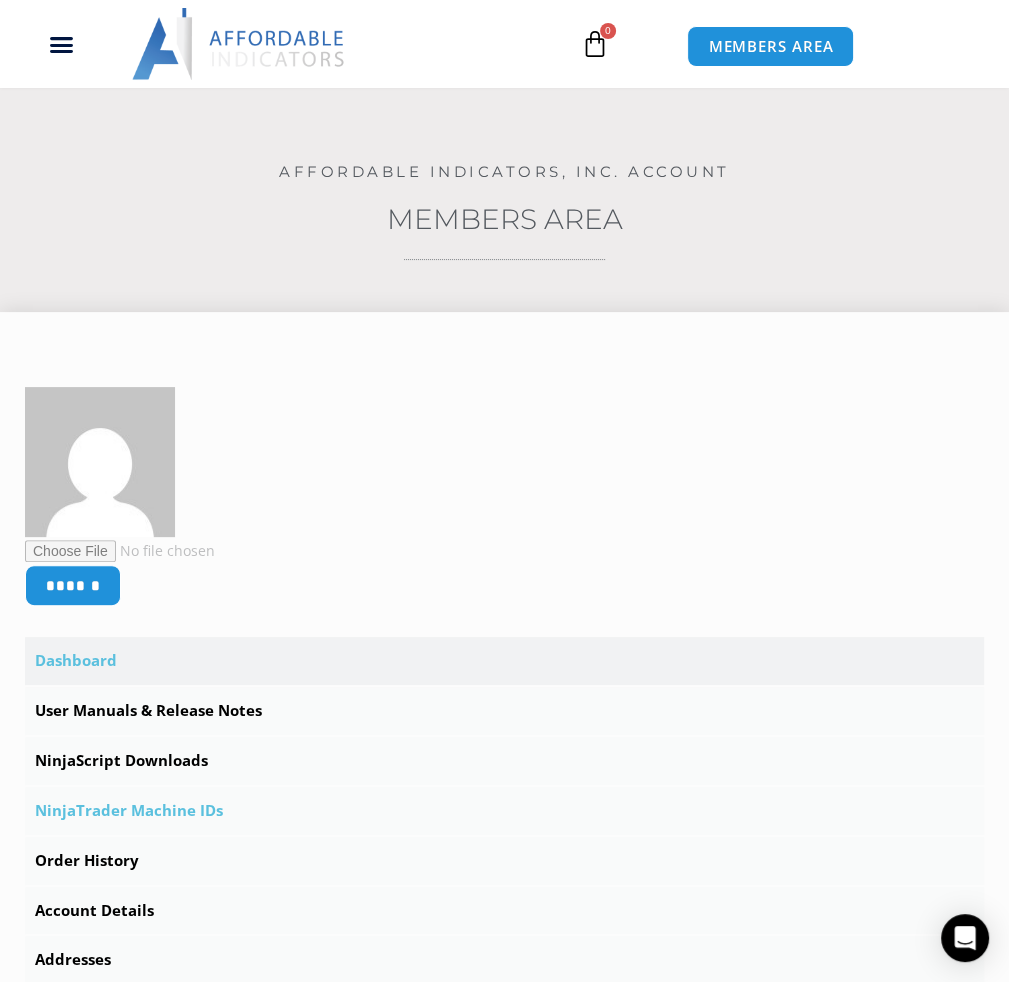 click on "NinjaTrader Machine IDs" at bounding box center (504, 811) 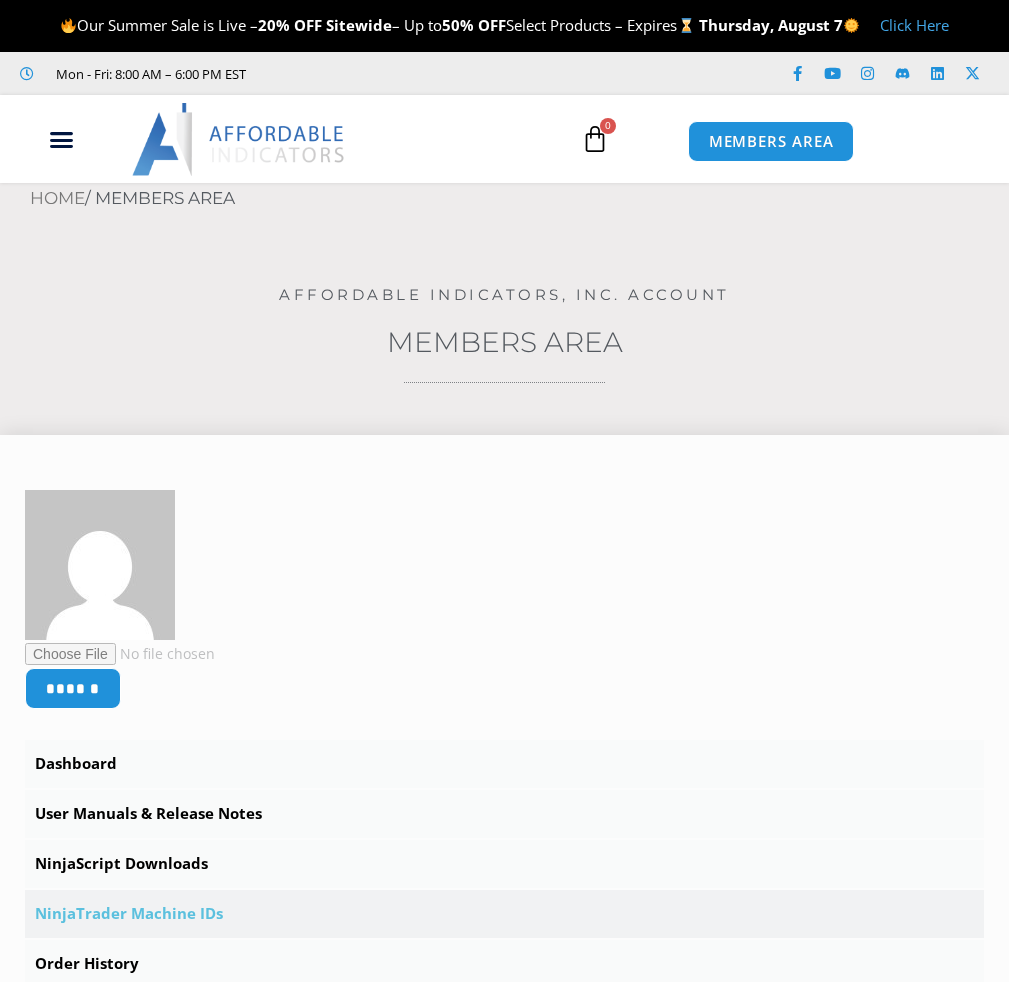 scroll, scrollTop: 0, scrollLeft: 0, axis: both 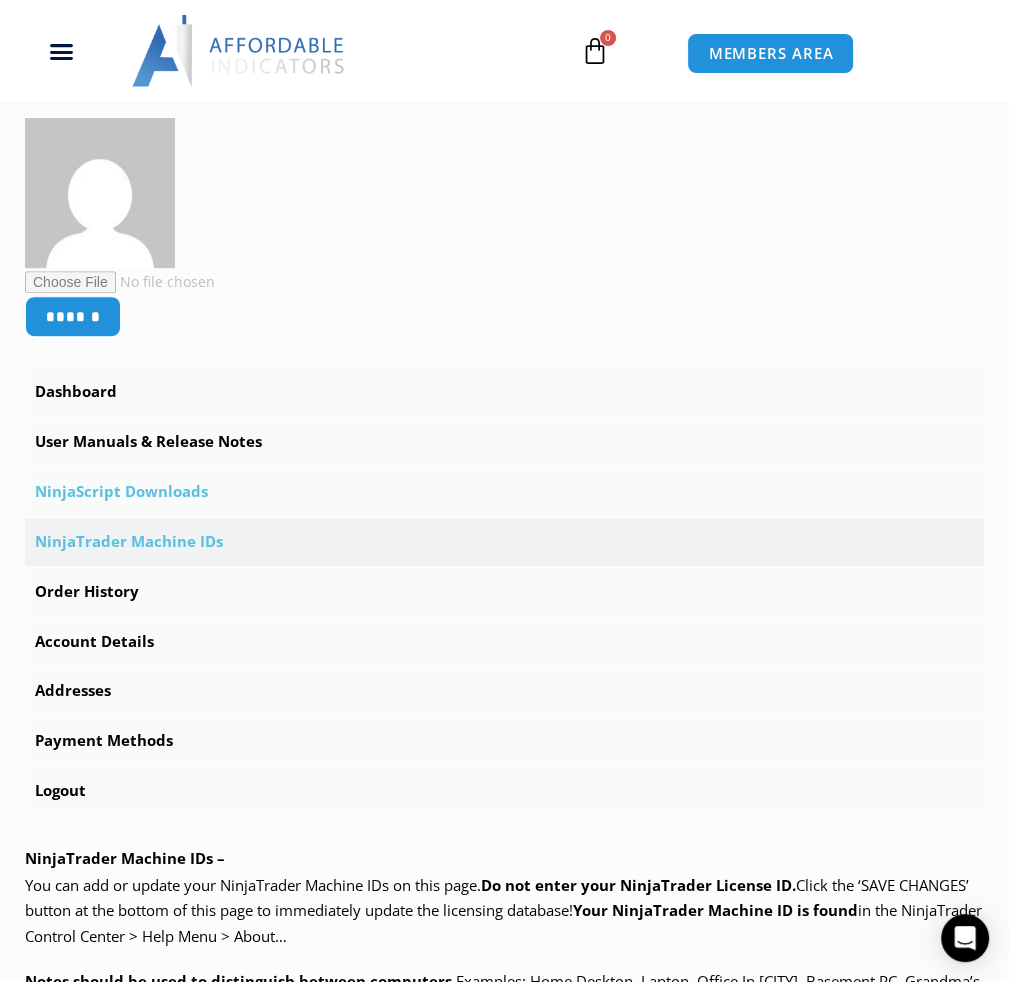 click on "NinjaScript Downloads" at bounding box center (504, 492) 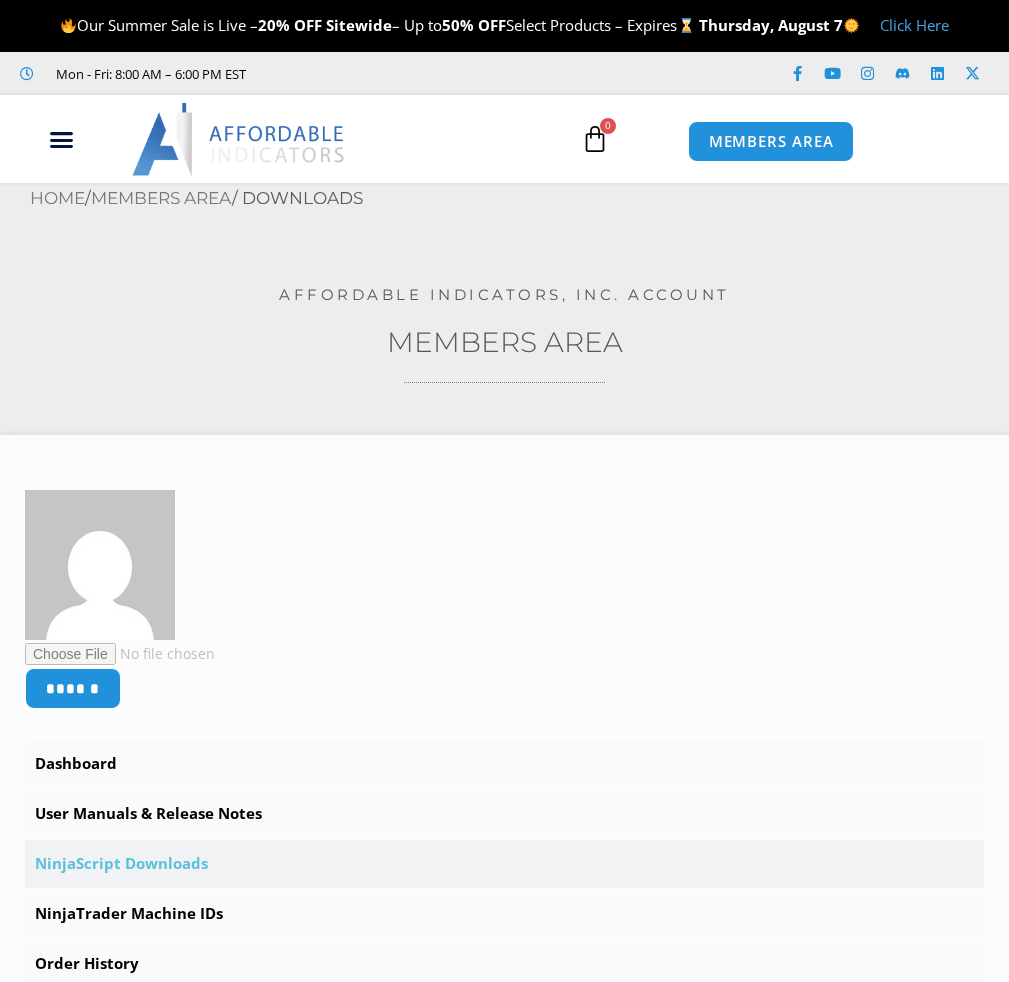 scroll, scrollTop: 0, scrollLeft: 0, axis: both 